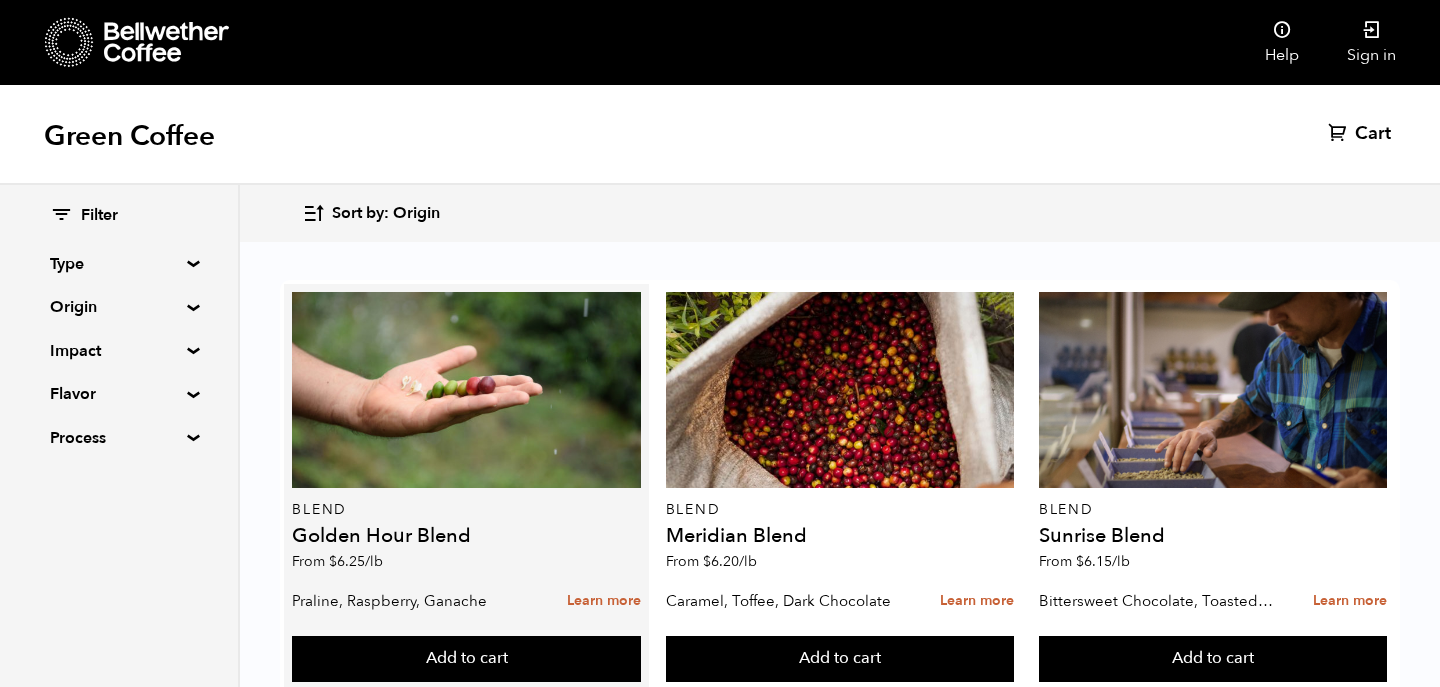scroll, scrollTop: 0, scrollLeft: 0, axis: both 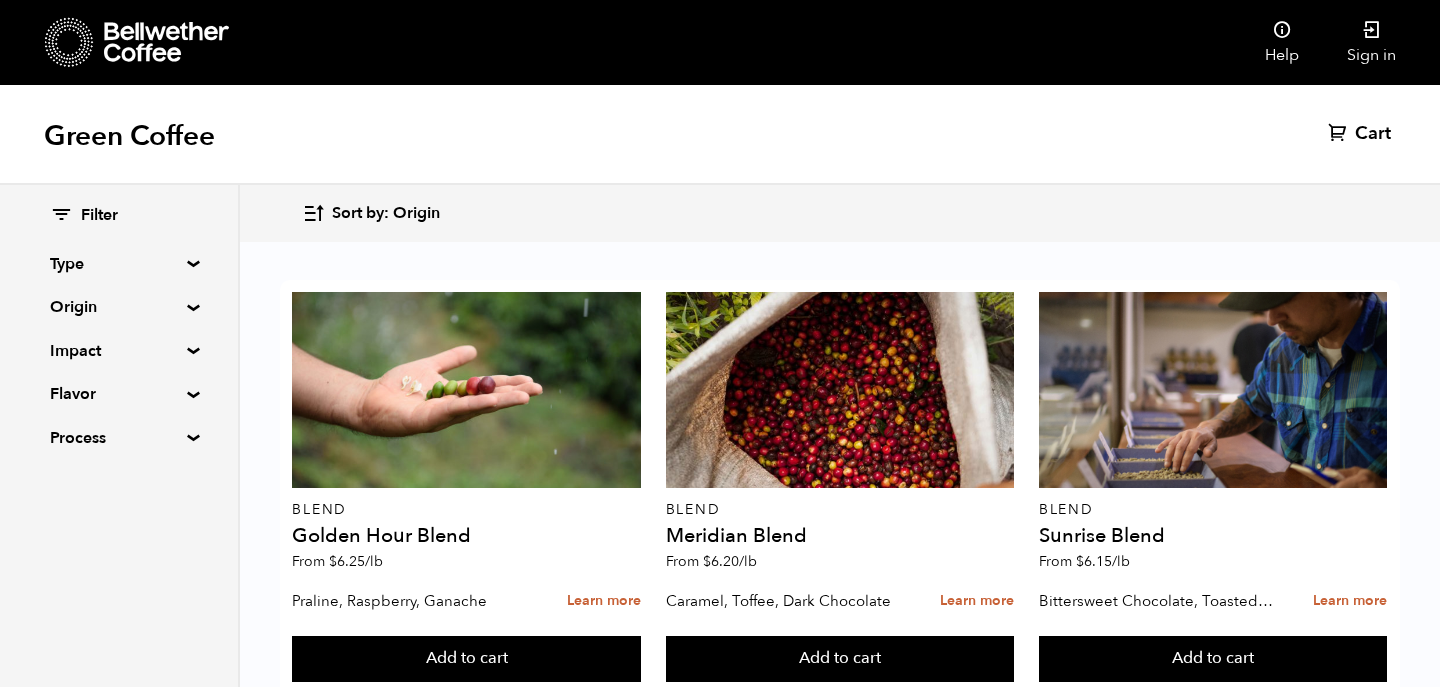 click on "Type" at bounding box center [119, 264] 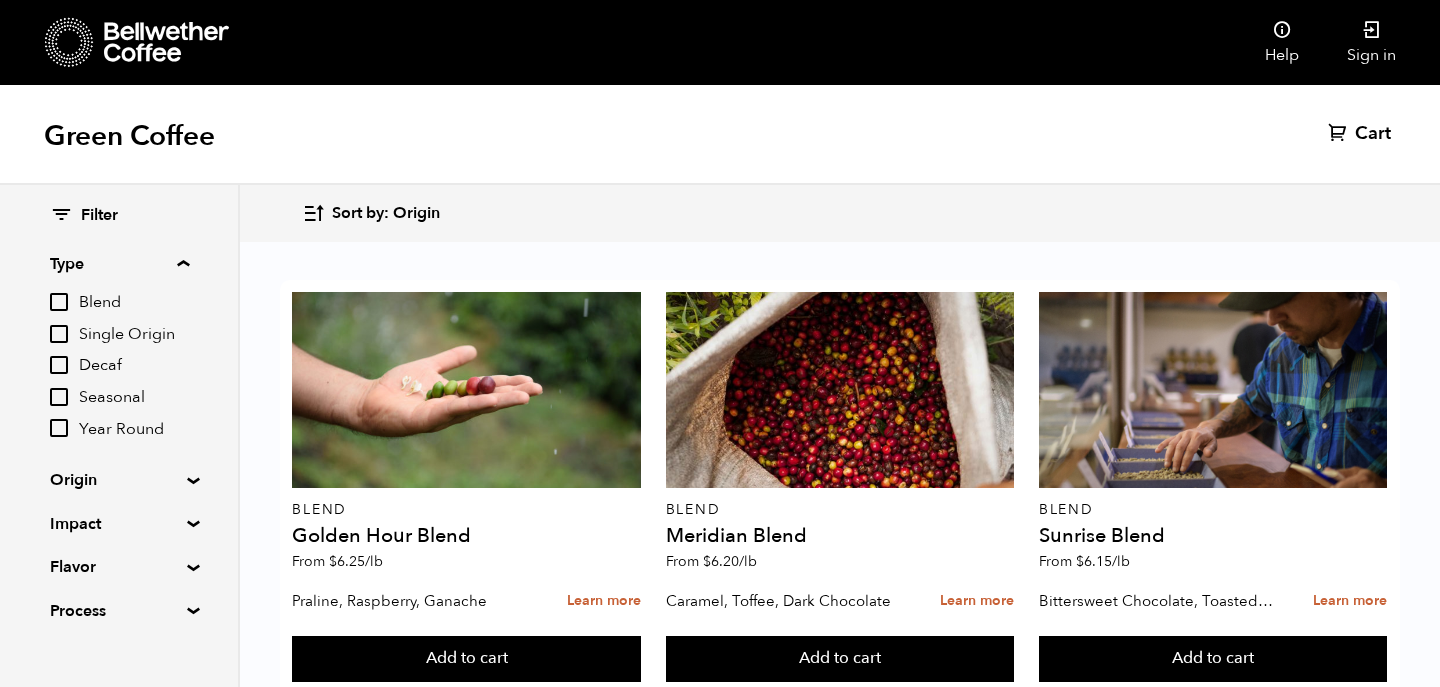 click on "Origin" at bounding box center (119, 480) 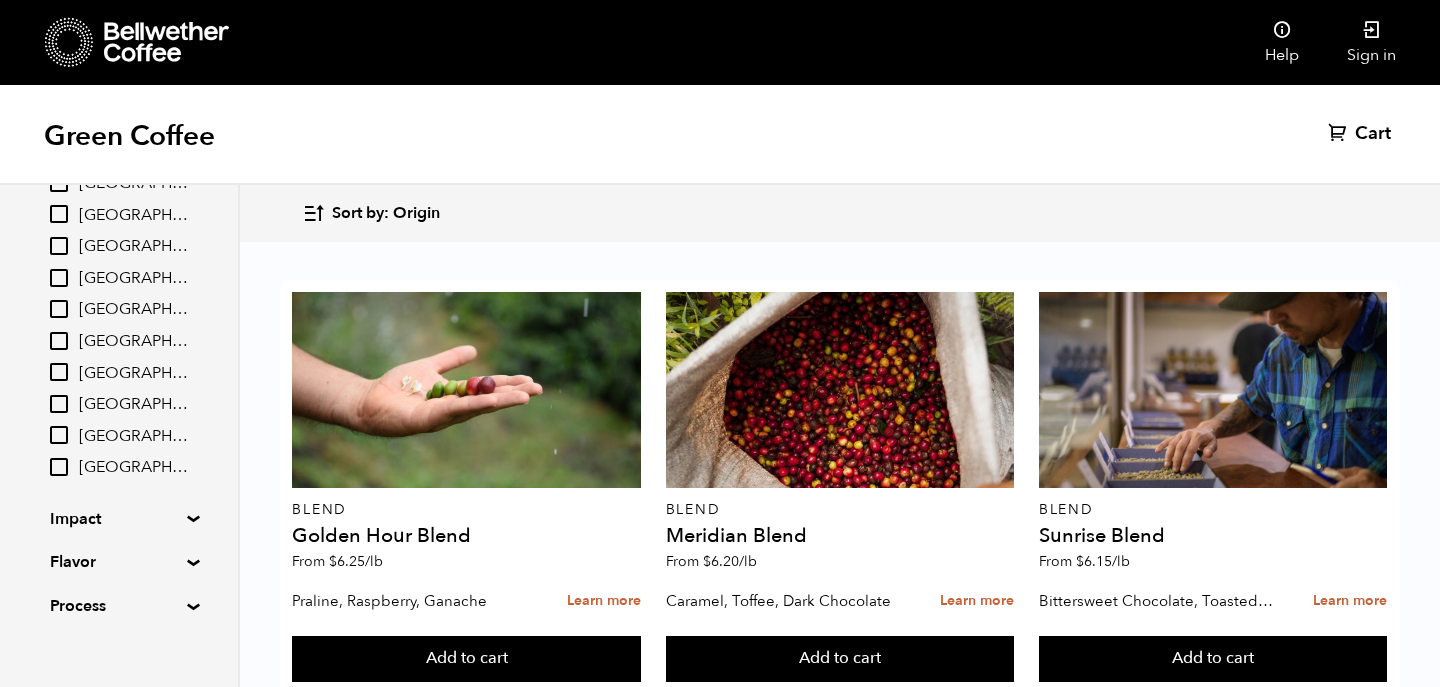 scroll, scrollTop: 419, scrollLeft: 0, axis: vertical 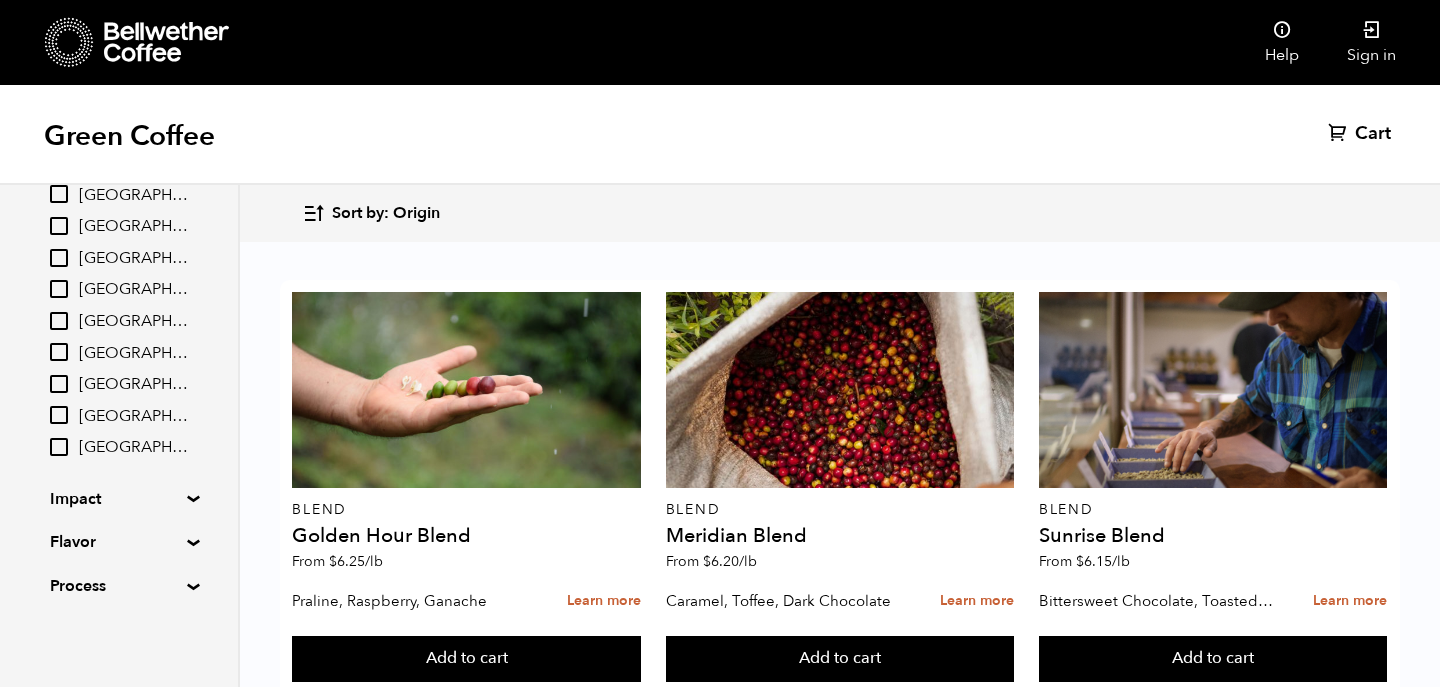 click on "Impact" at bounding box center [119, 499] 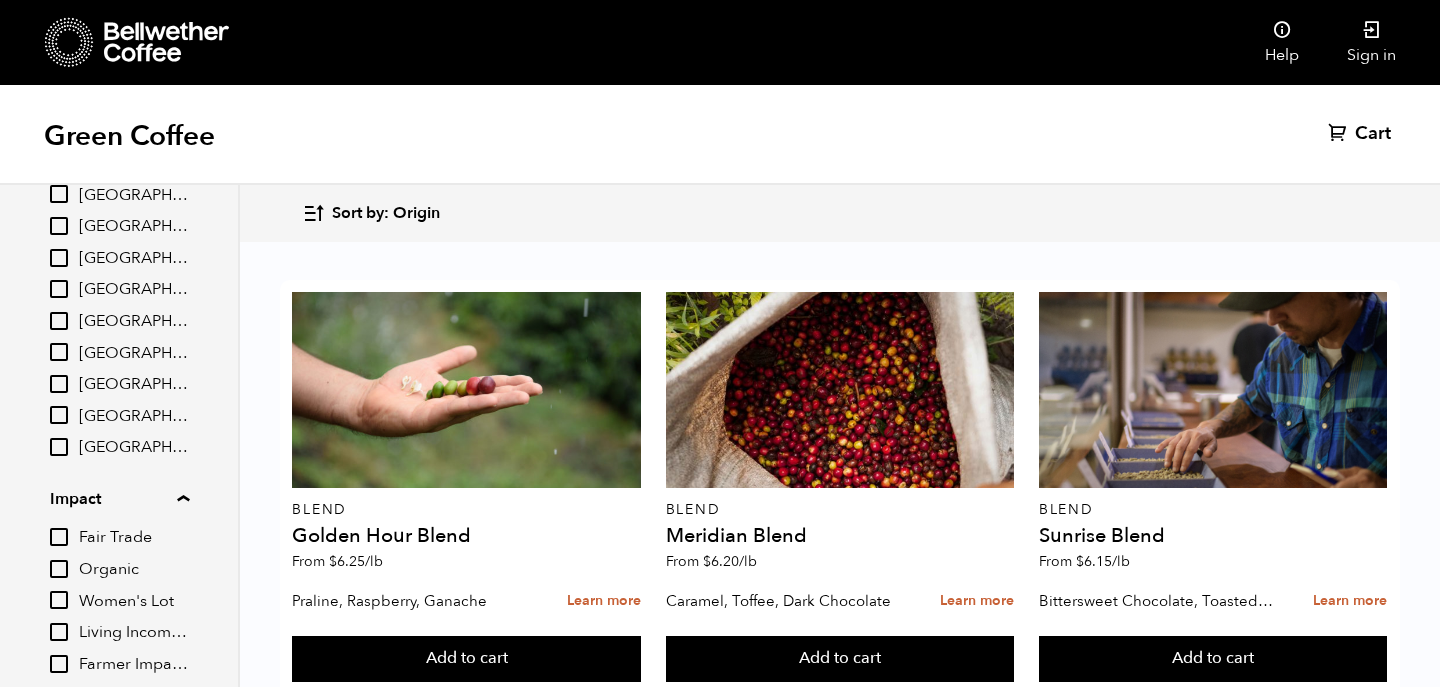 click on "Organic" at bounding box center [59, 569] 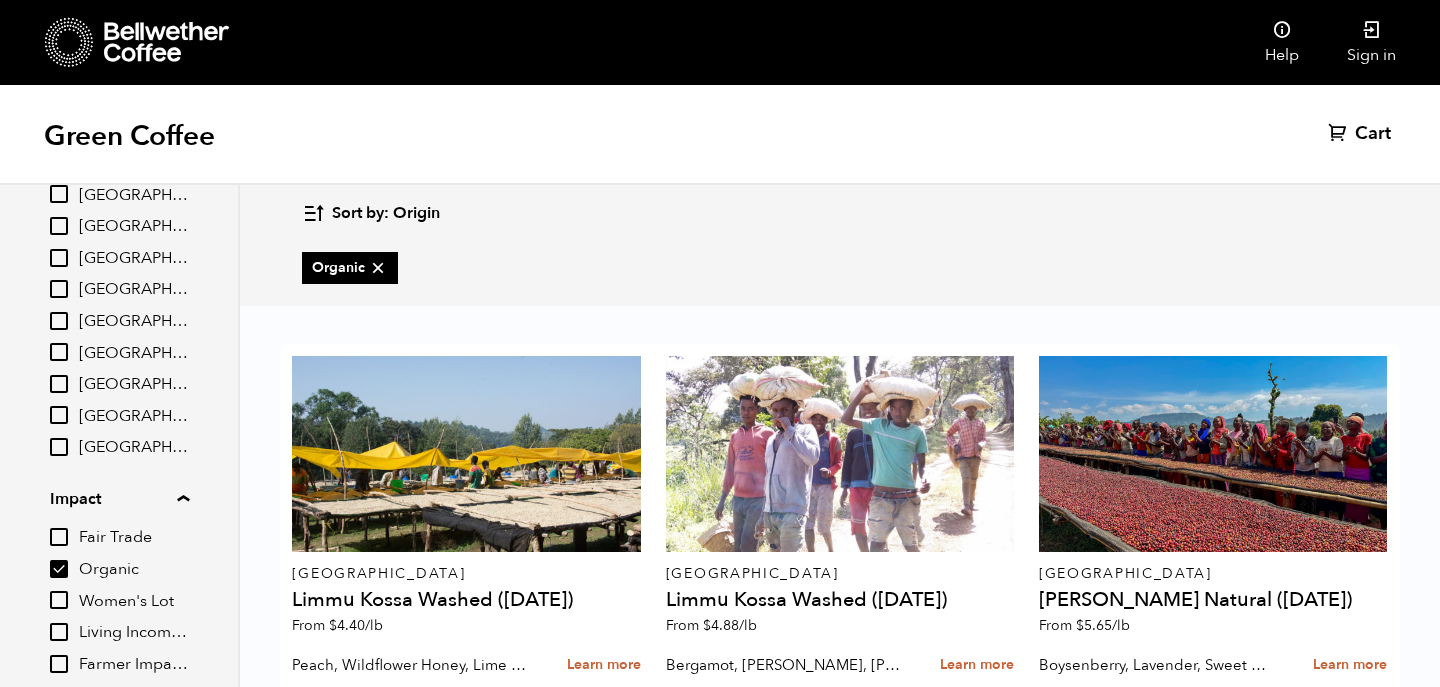 scroll, scrollTop: 193, scrollLeft: 0, axis: vertical 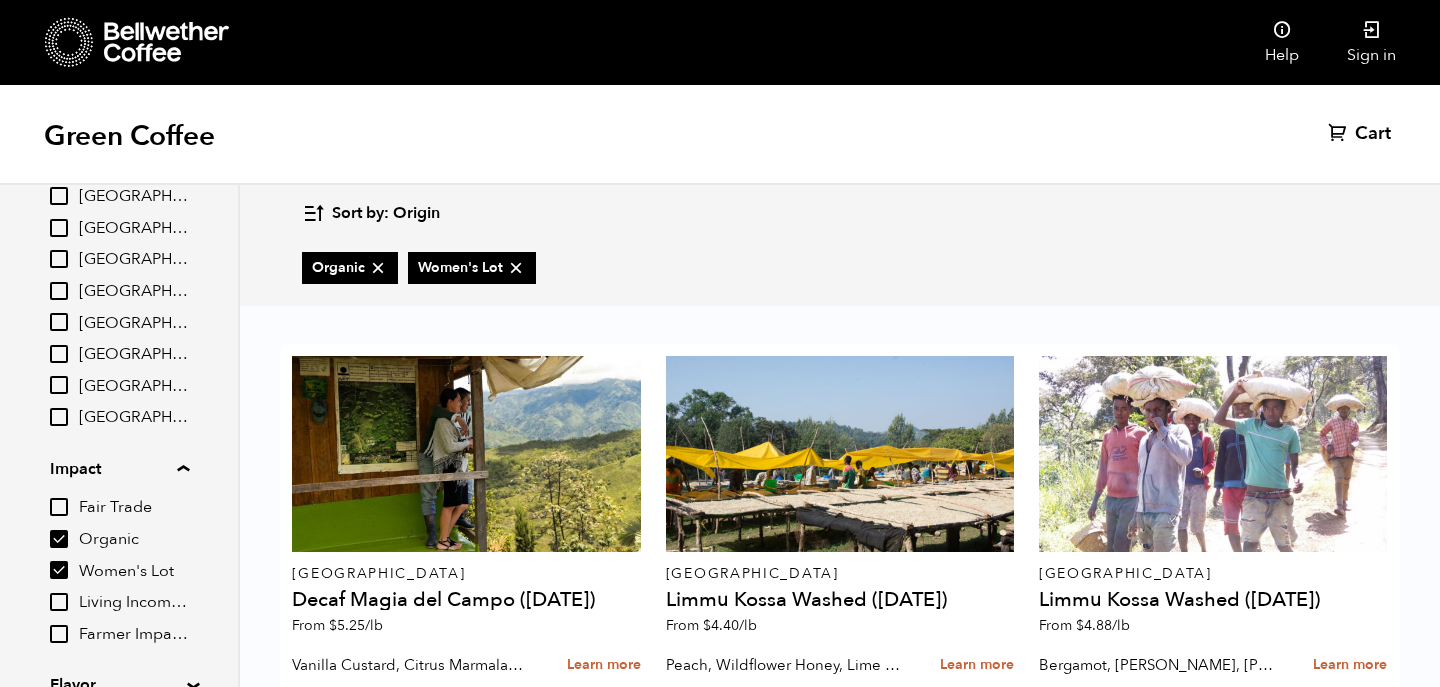 click on "Women's Lot" at bounding box center [59, 570] 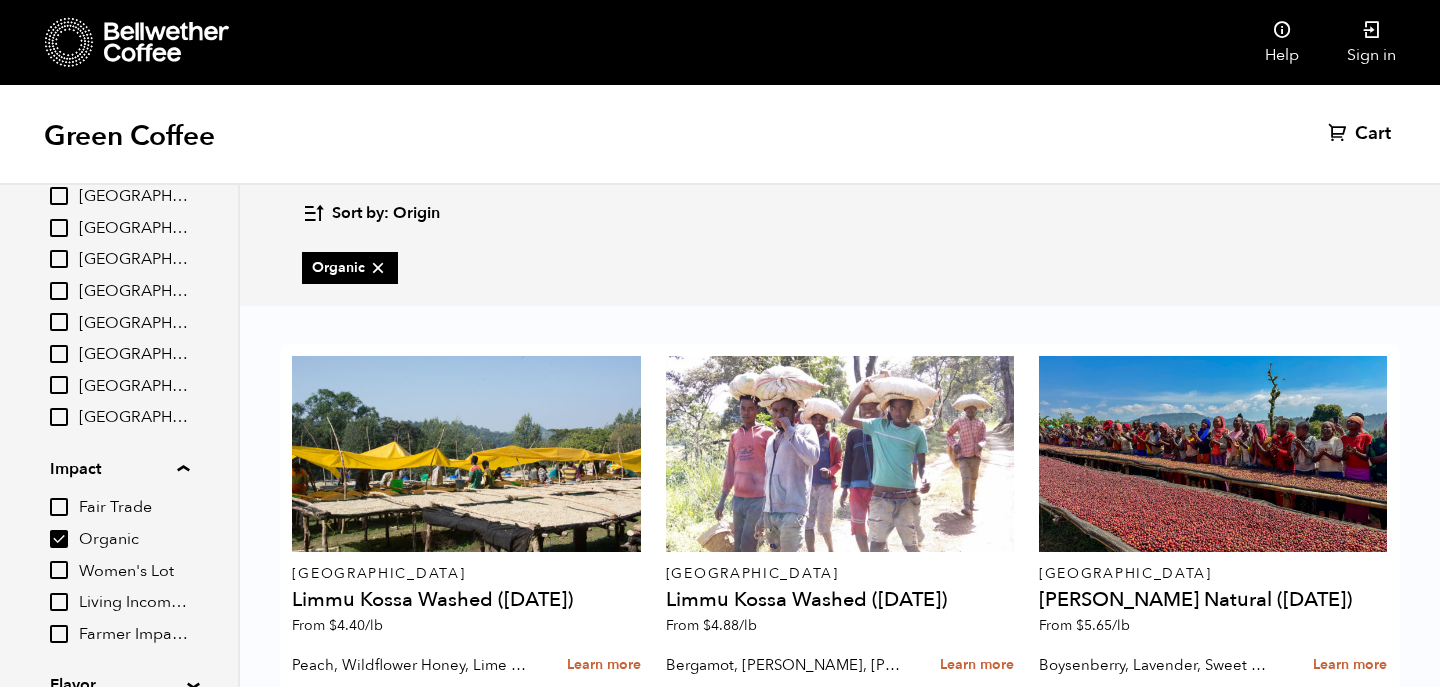 scroll, scrollTop: 536, scrollLeft: 0, axis: vertical 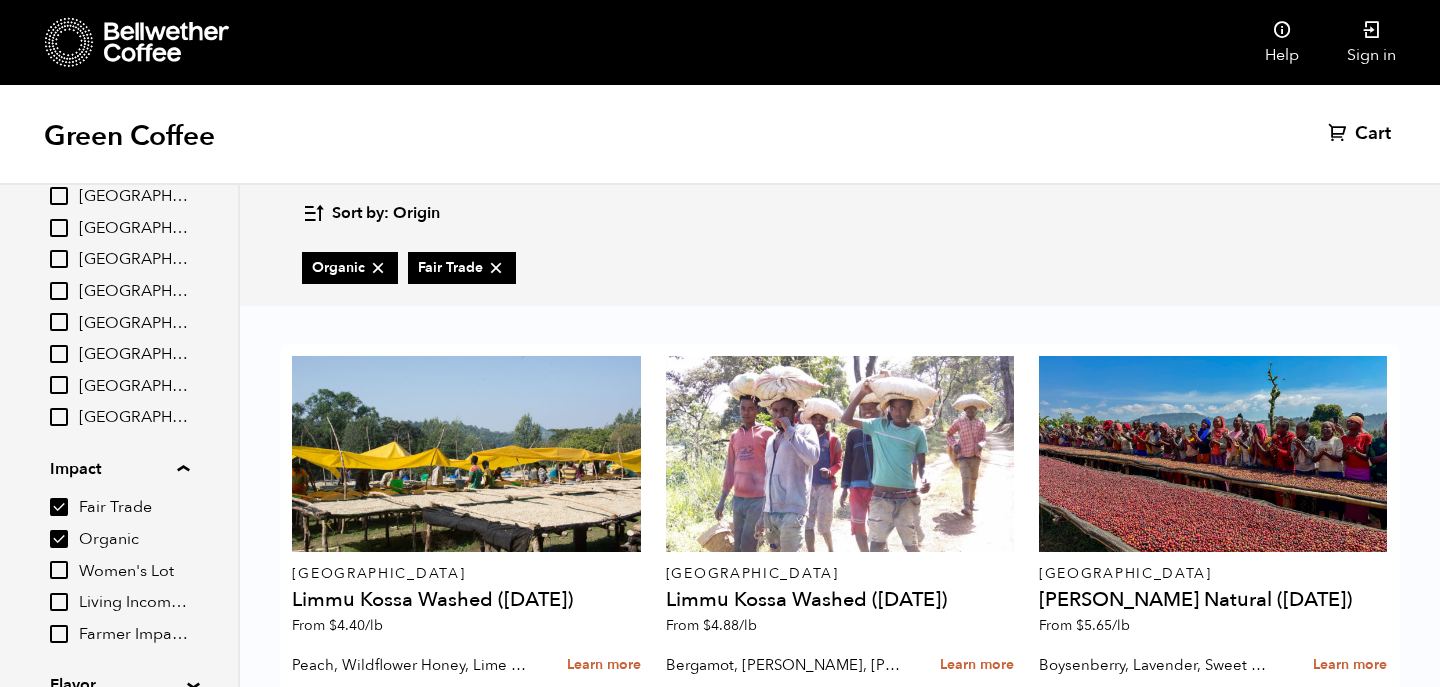 click on "Fair Trade" at bounding box center [59, 507] 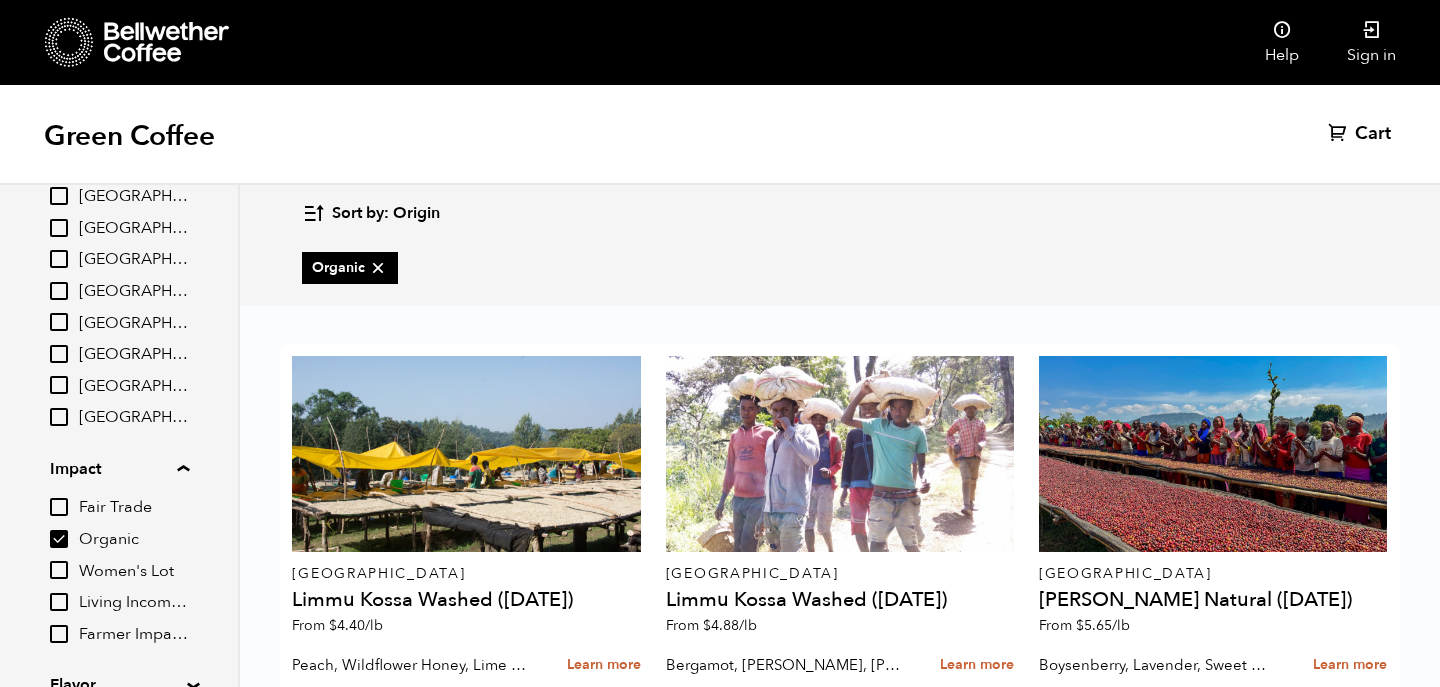 click on "Women's Lot" at bounding box center [59, 570] 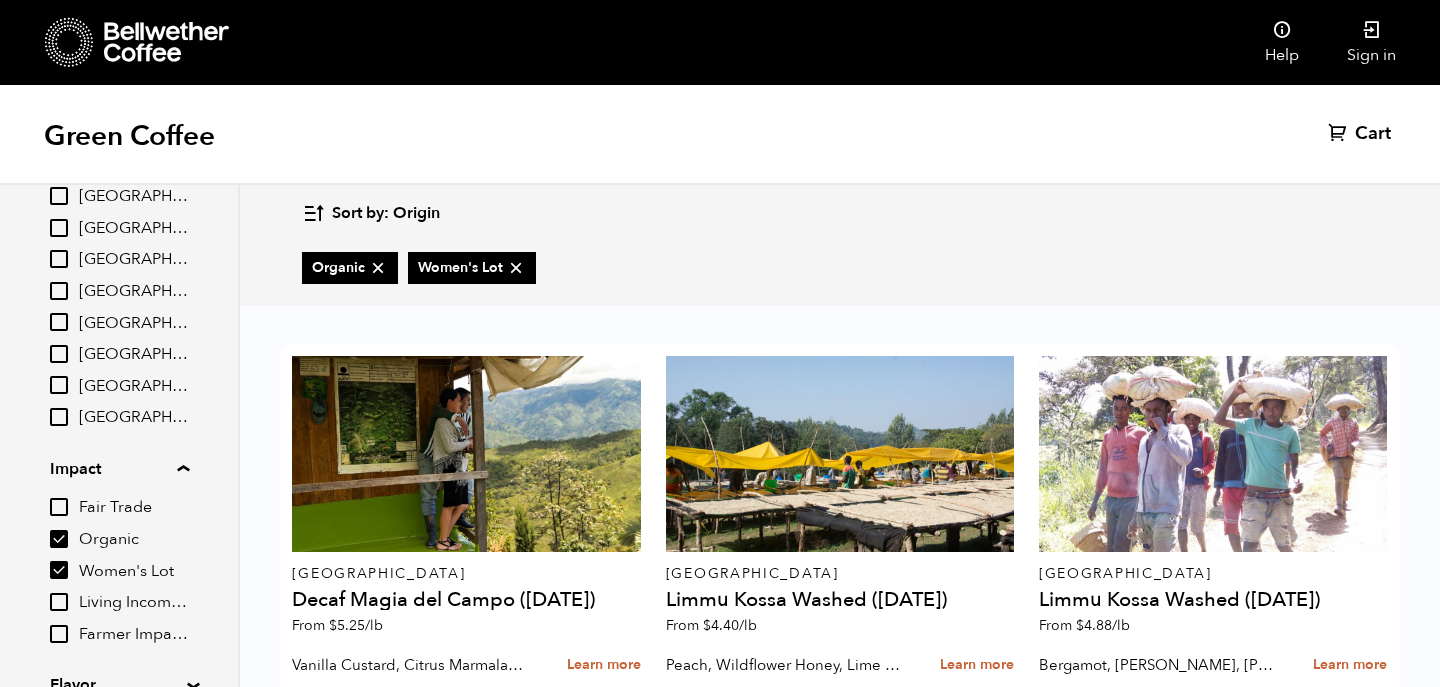 click on "Women's Lot" at bounding box center [59, 570] 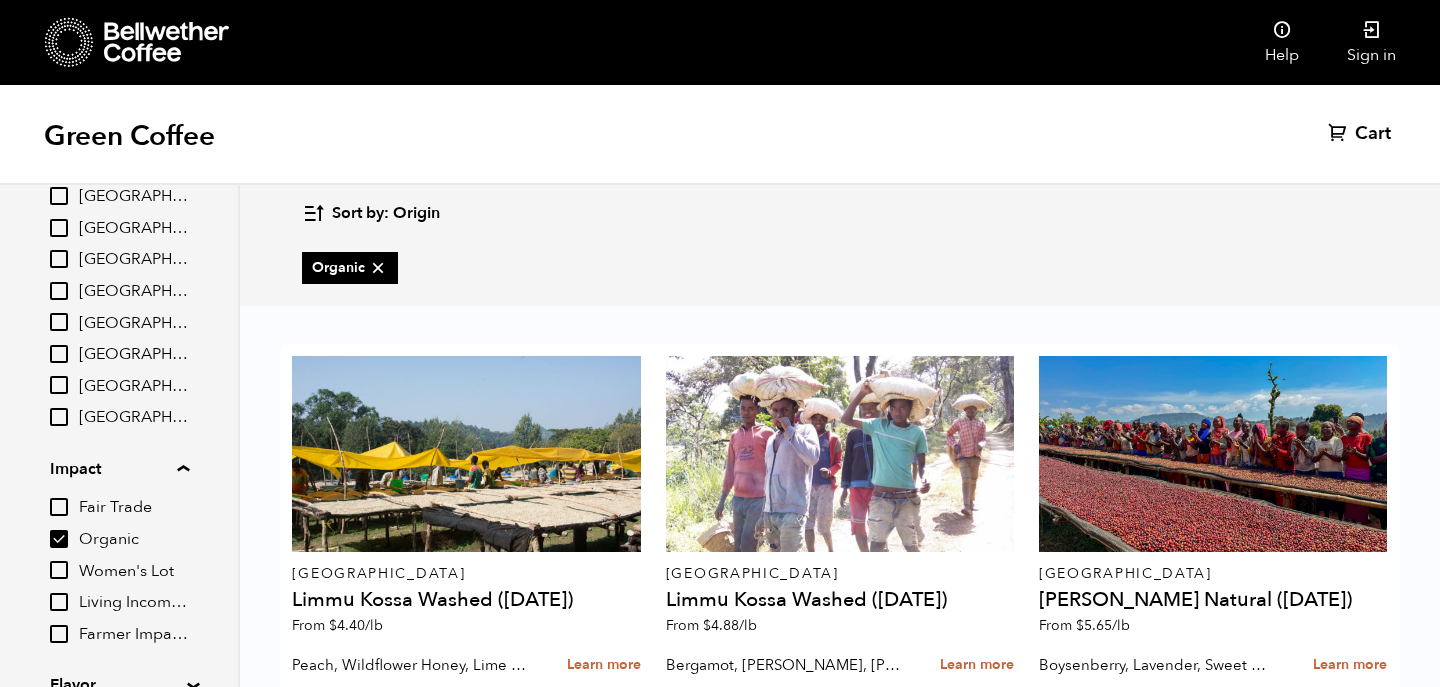 click on "Living Income Pricing" at bounding box center (59, 602) 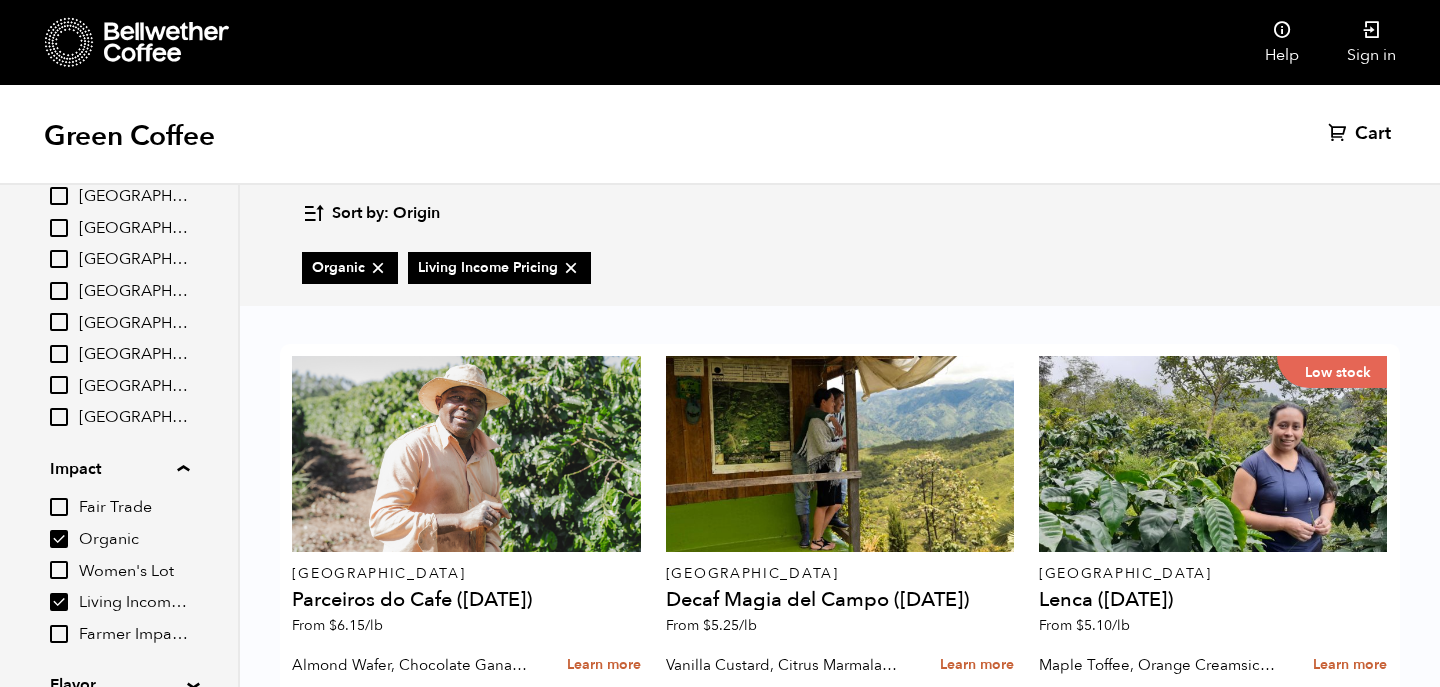 scroll, scrollTop: 1365, scrollLeft: 0, axis: vertical 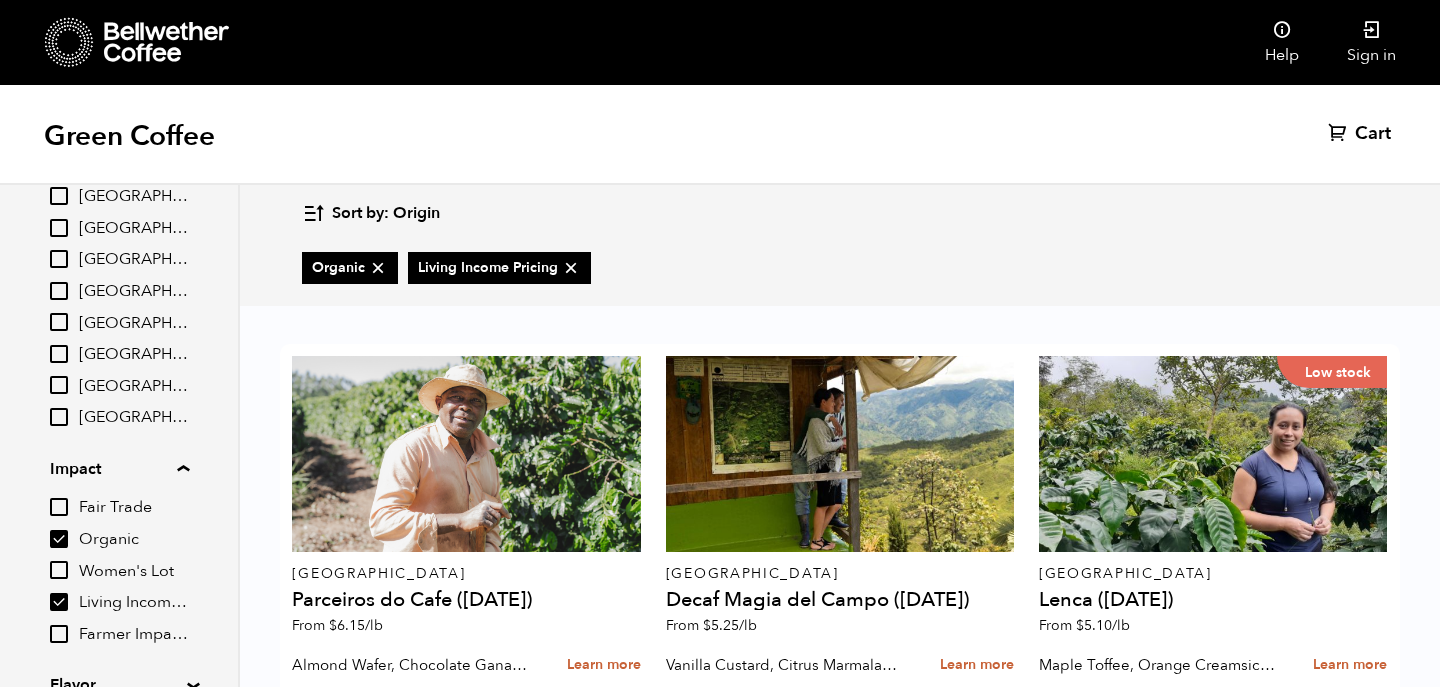 click on "Living Income Pricing" at bounding box center (59, 602) 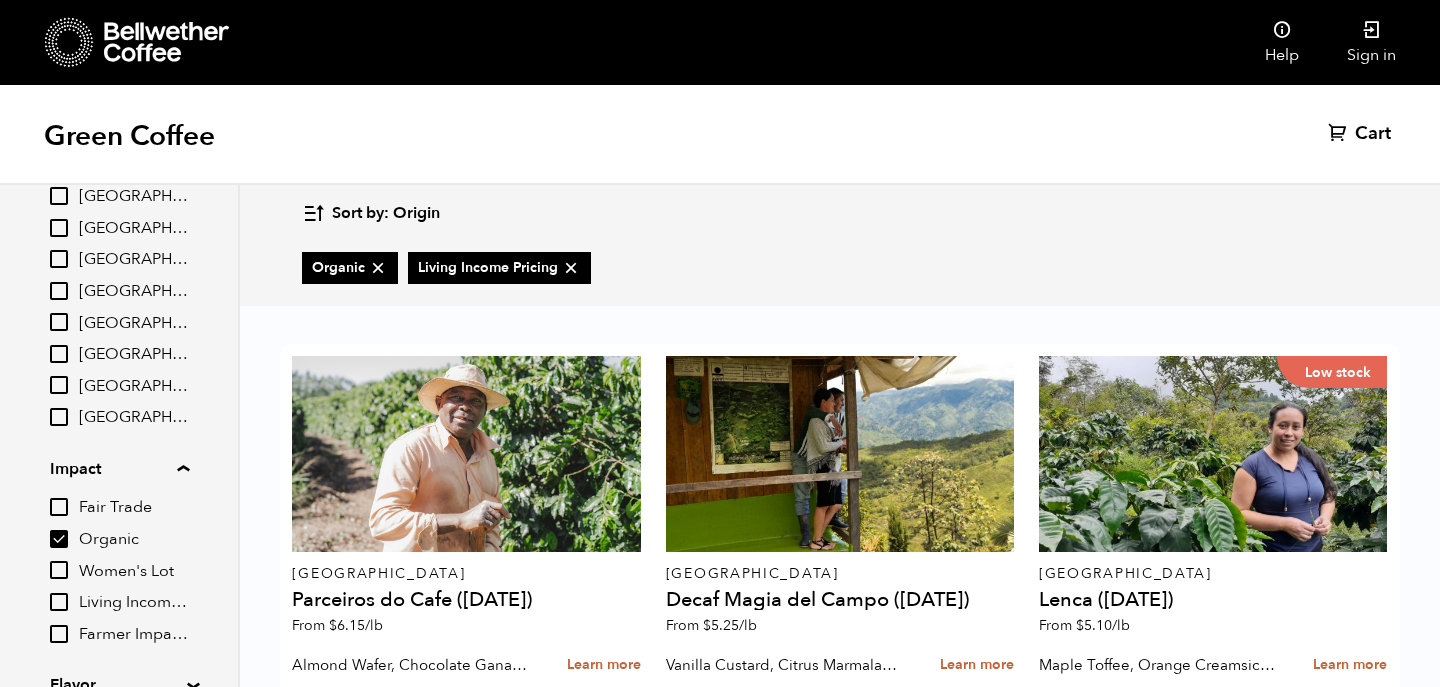 scroll, scrollTop: 536, scrollLeft: 0, axis: vertical 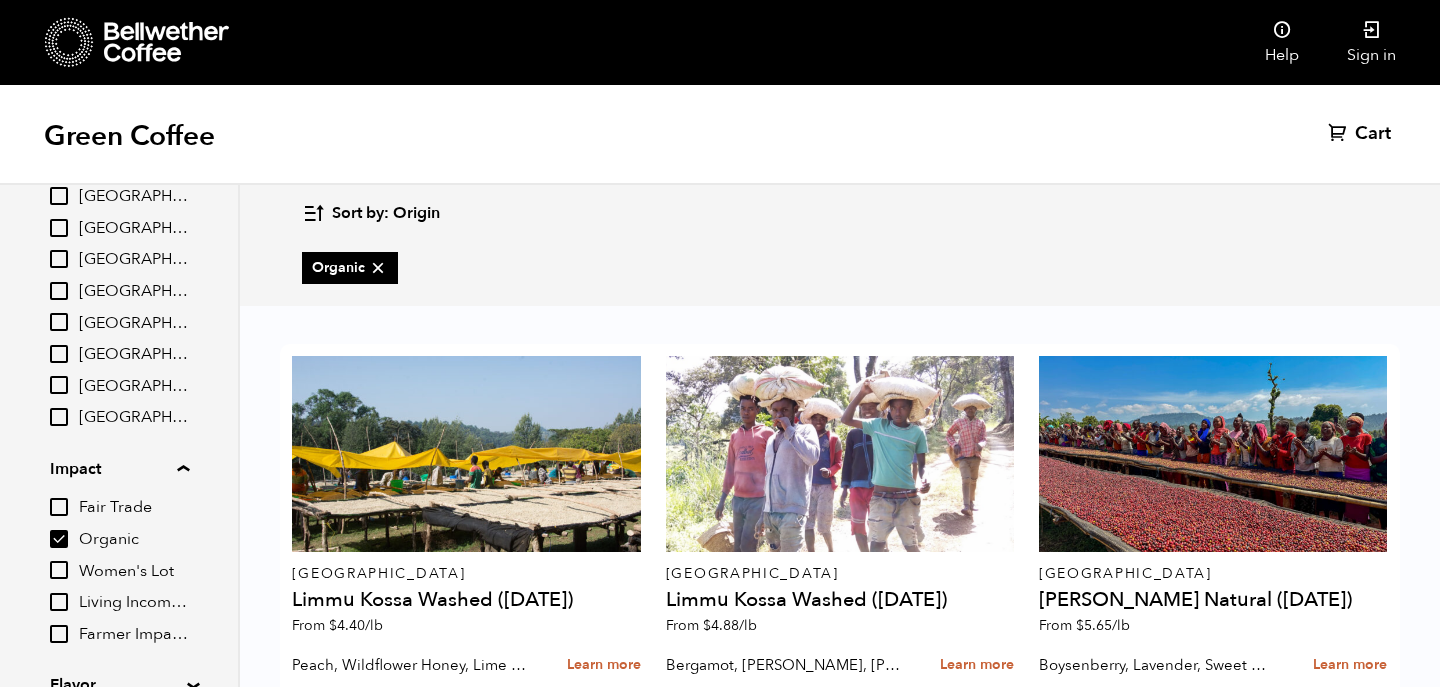 click on "Farmer Impact Fund" at bounding box center (59, 634) 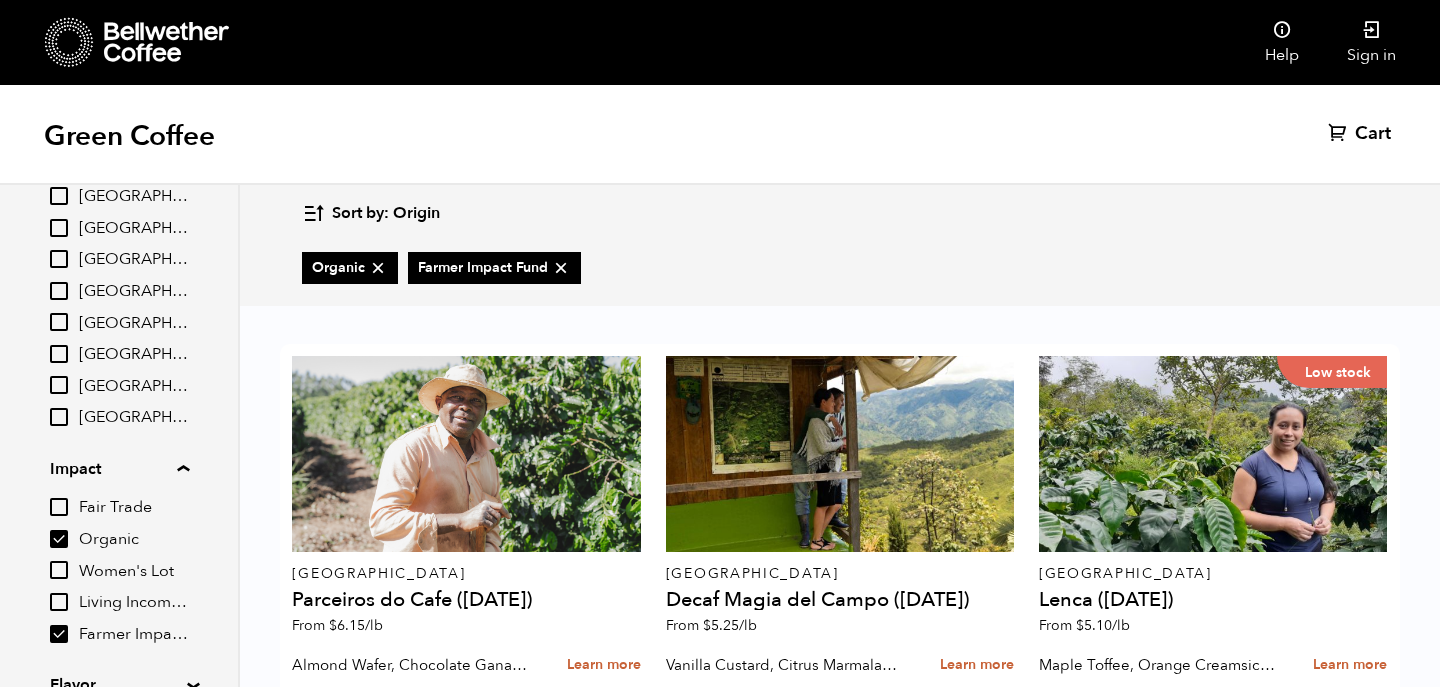 scroll, scrollTop: 1381, scrollLeft: 0, axis: vertical 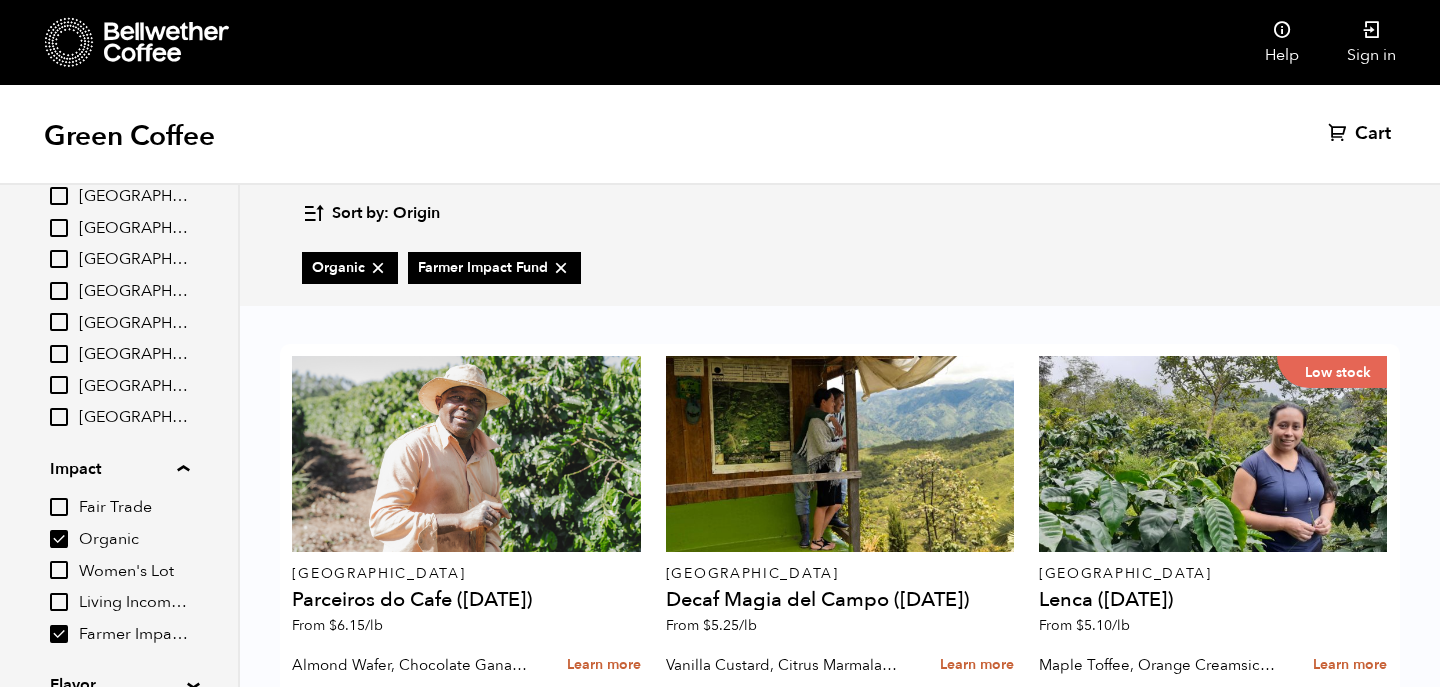 click on "Farmer Impact Fund" at bounding box center (59, 634) 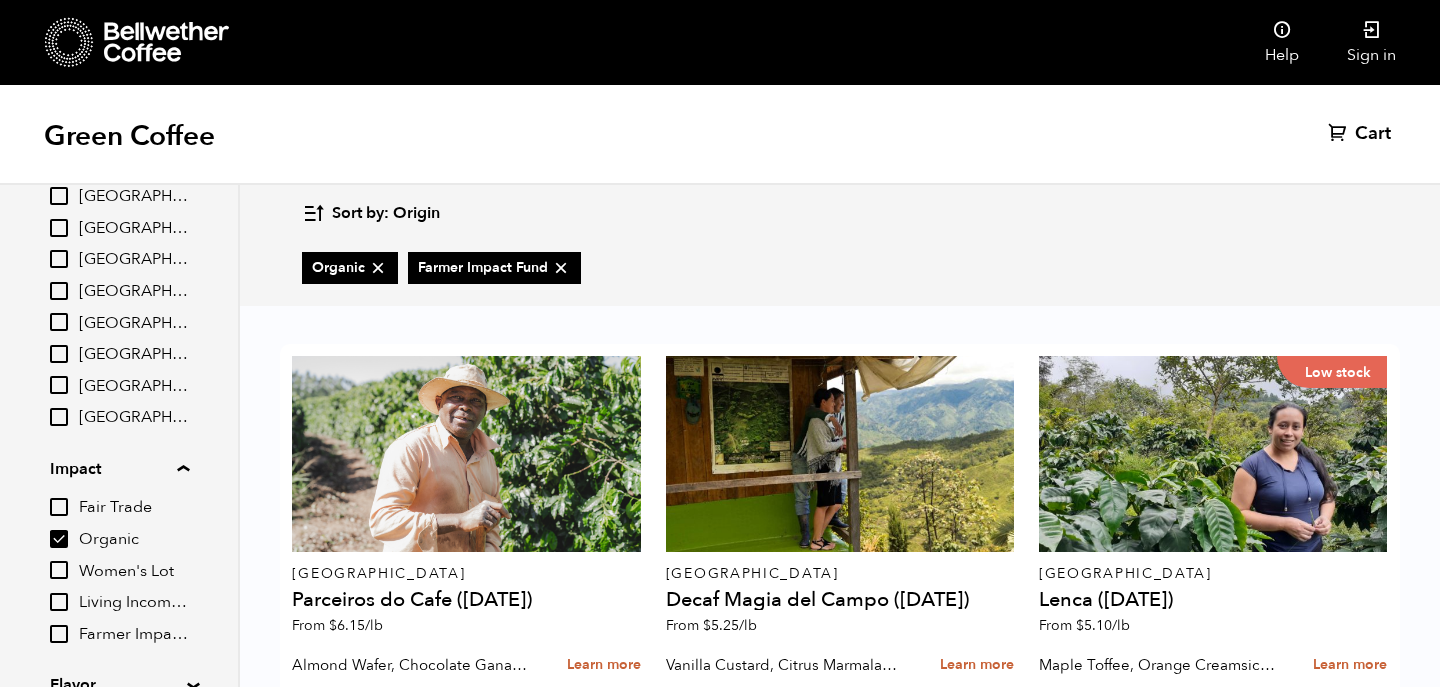 scroll, scrollTop: 536, scrollLeft: 0, axis: vertical 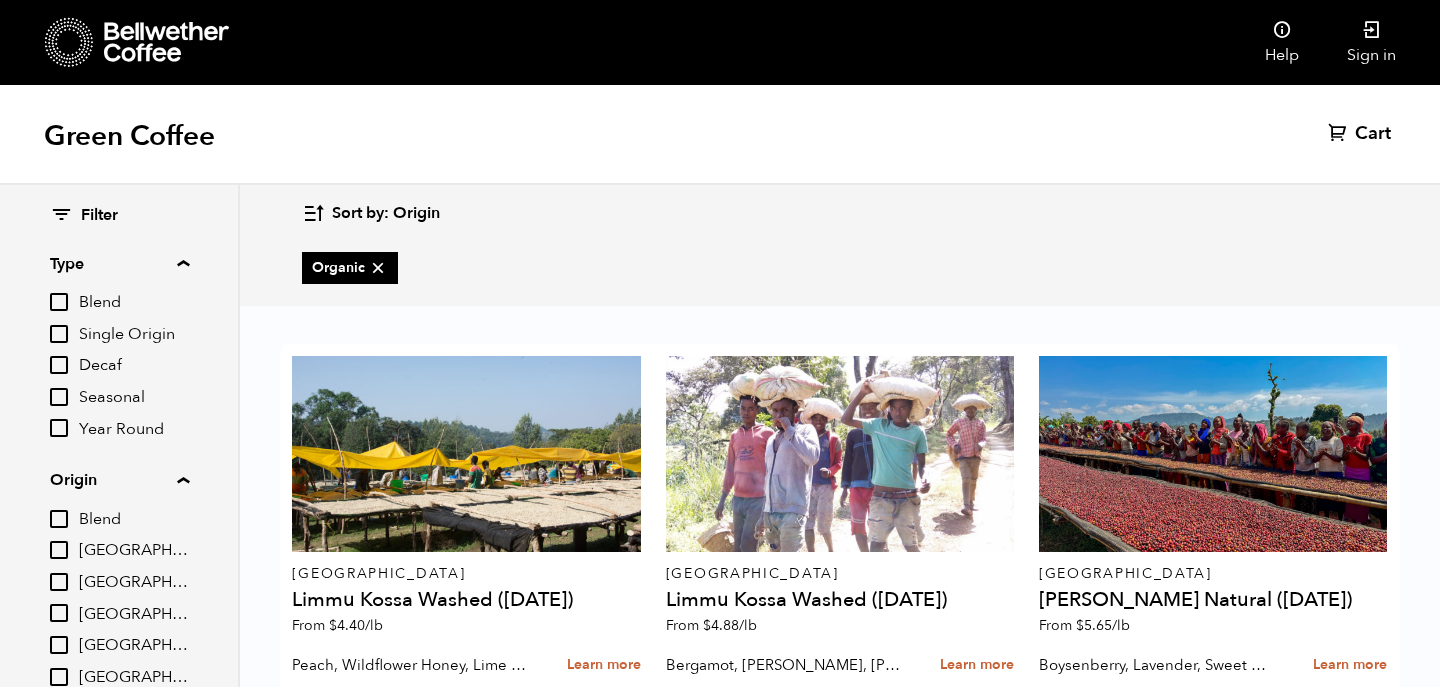 click on "Blend" at bounding box center (59, 302) 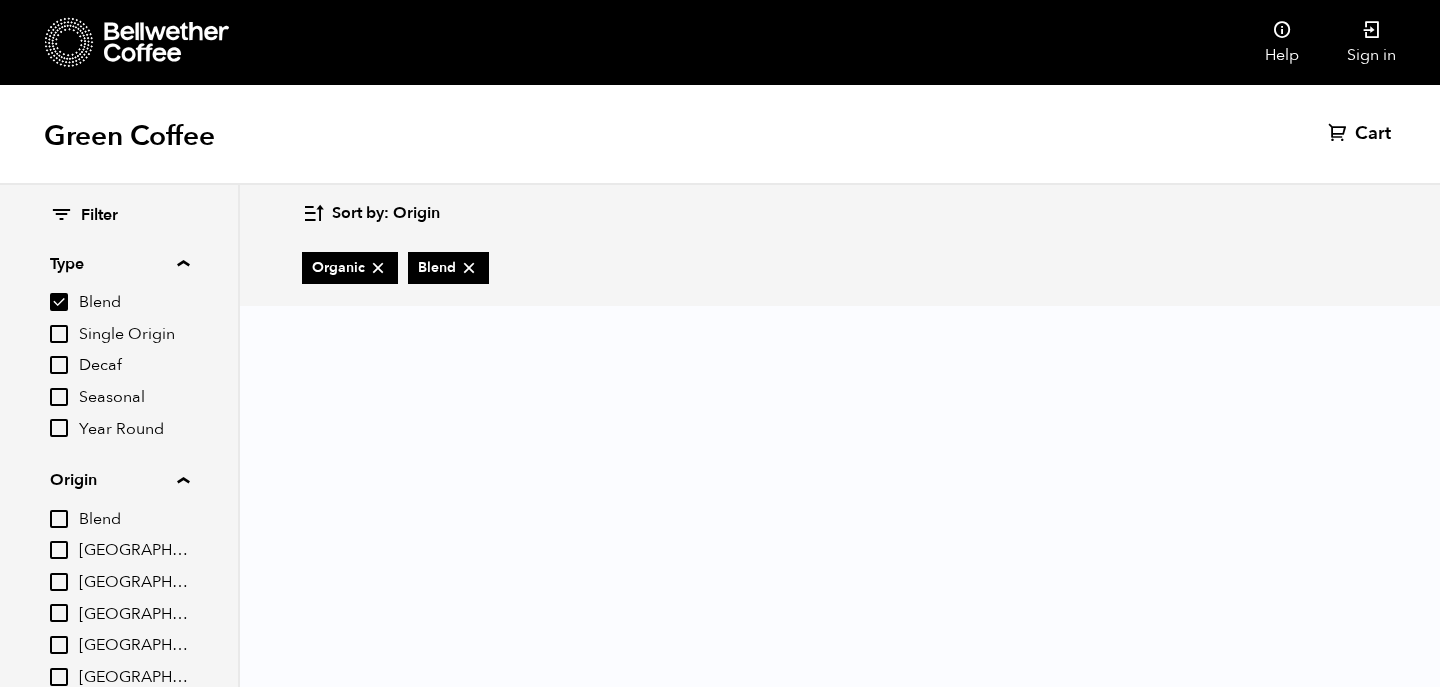 click on "Blend" at bounding box center [59, 302] 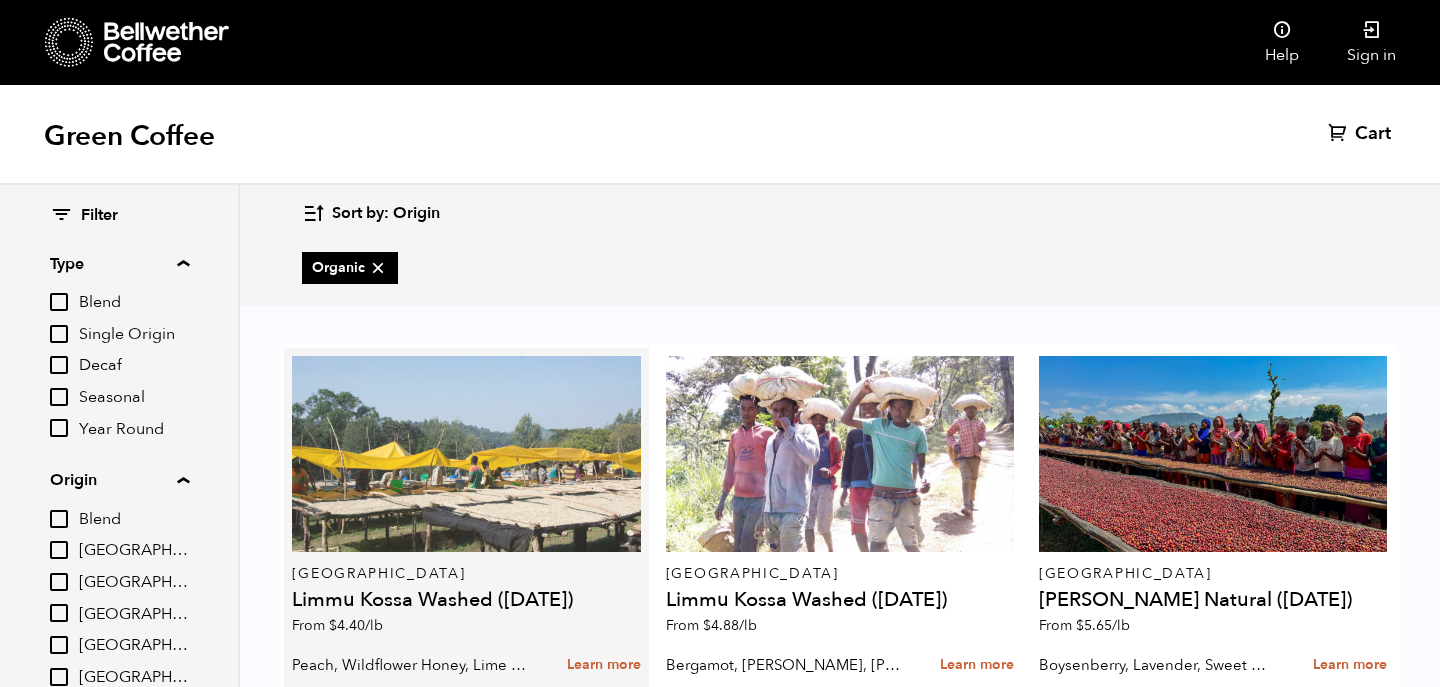 scroll, scrollTop: 75, scrollLeft: 0, axis: vertical 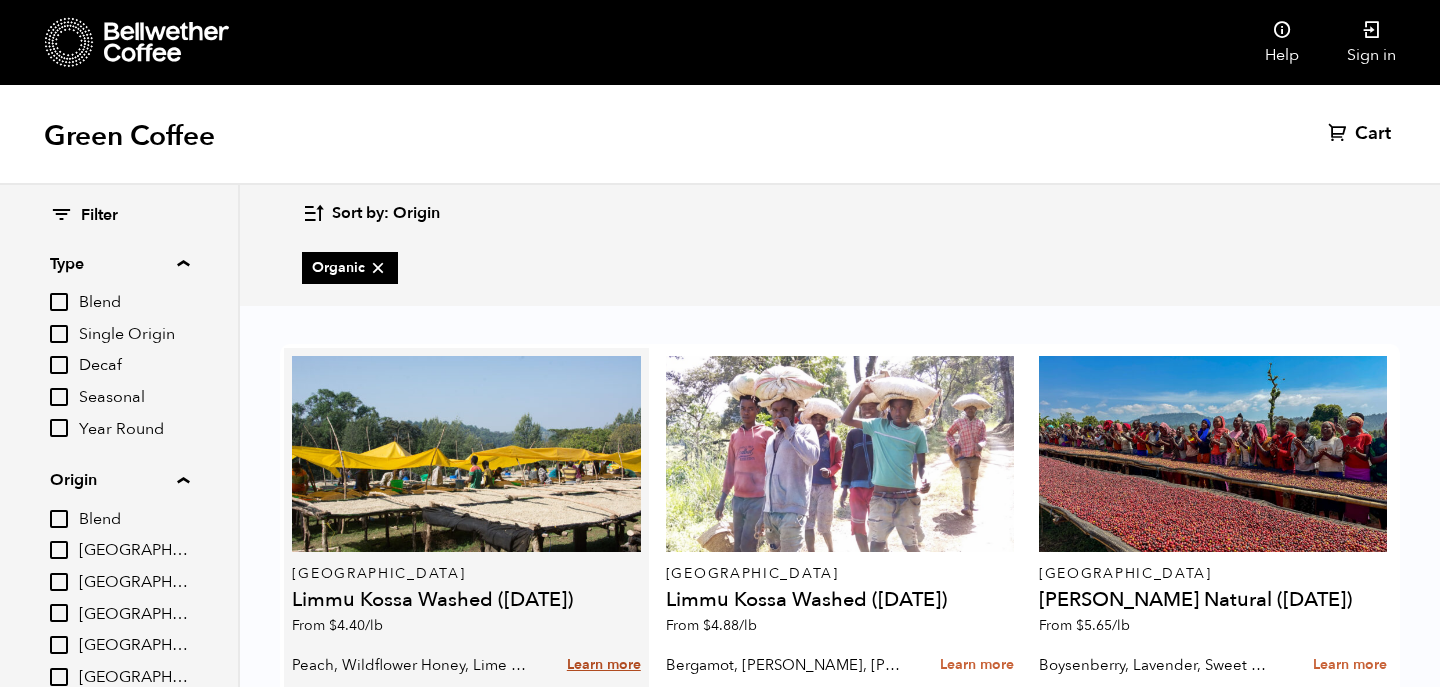 click on "Learn more" at bounding box center (604, 665) 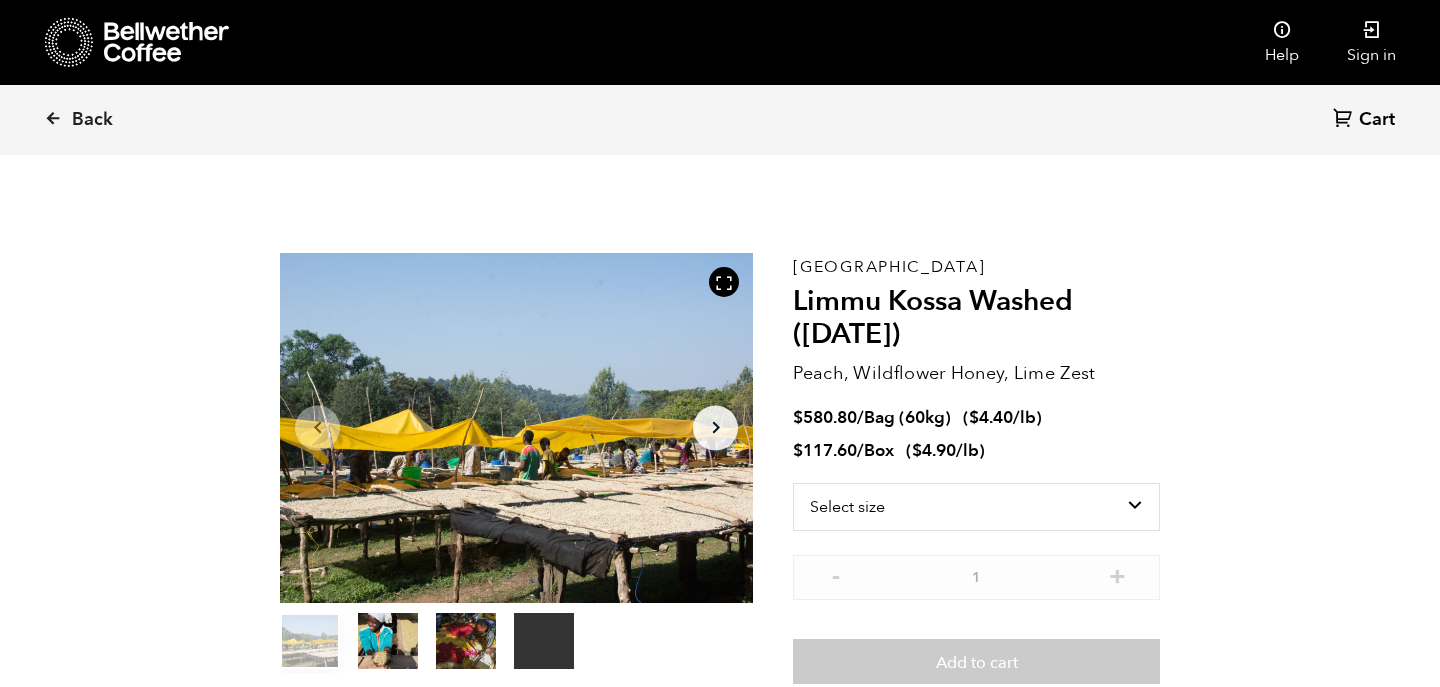 scroll, scrollTop: 0, scrollLeft: 0, axis: both 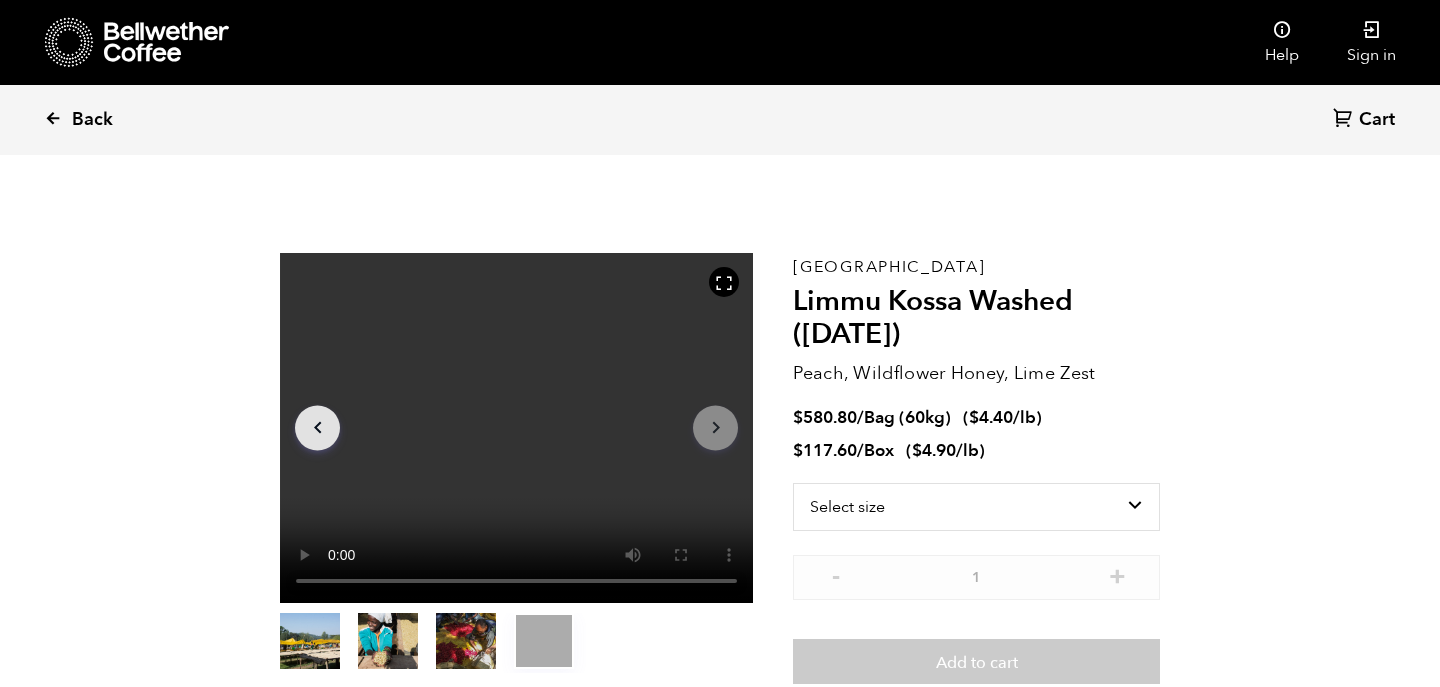 click on "Back" at bounding box center [106, 120] 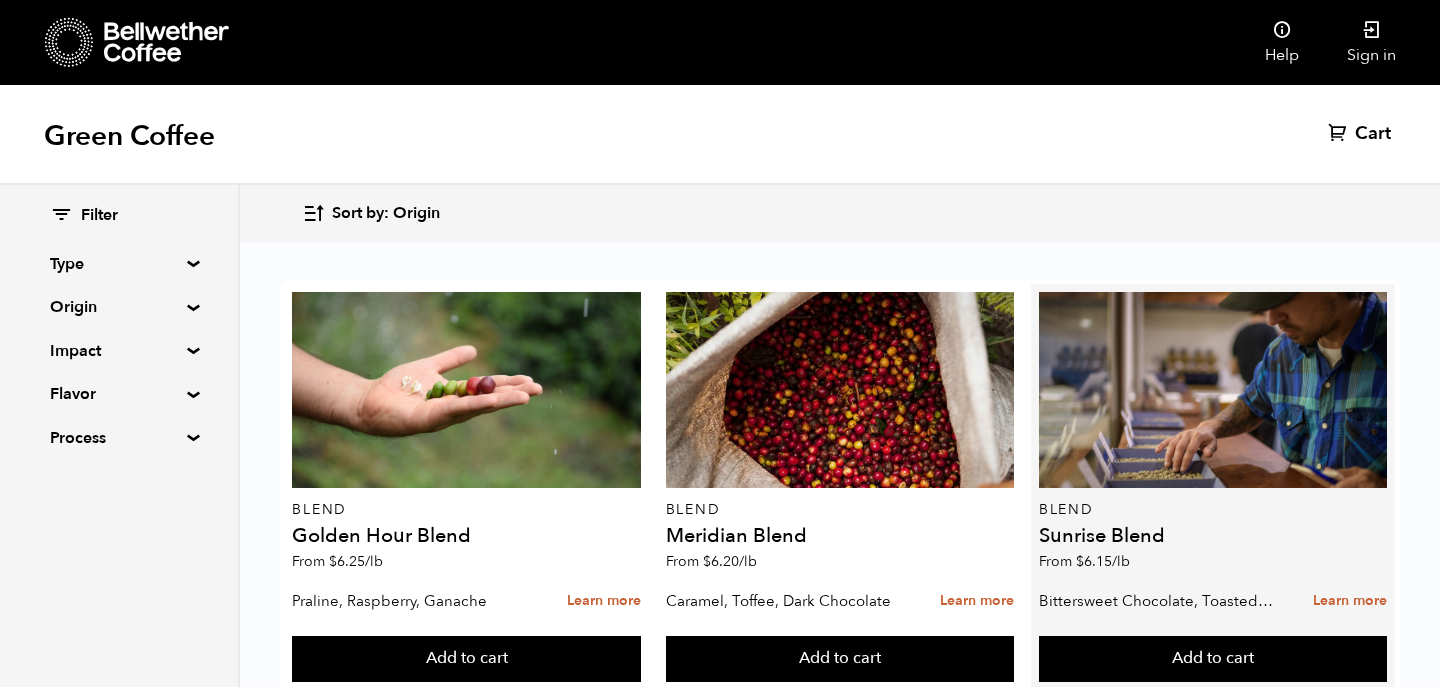 scroll, scrollTop: 92, scrollLeft: 0, axis: vertical 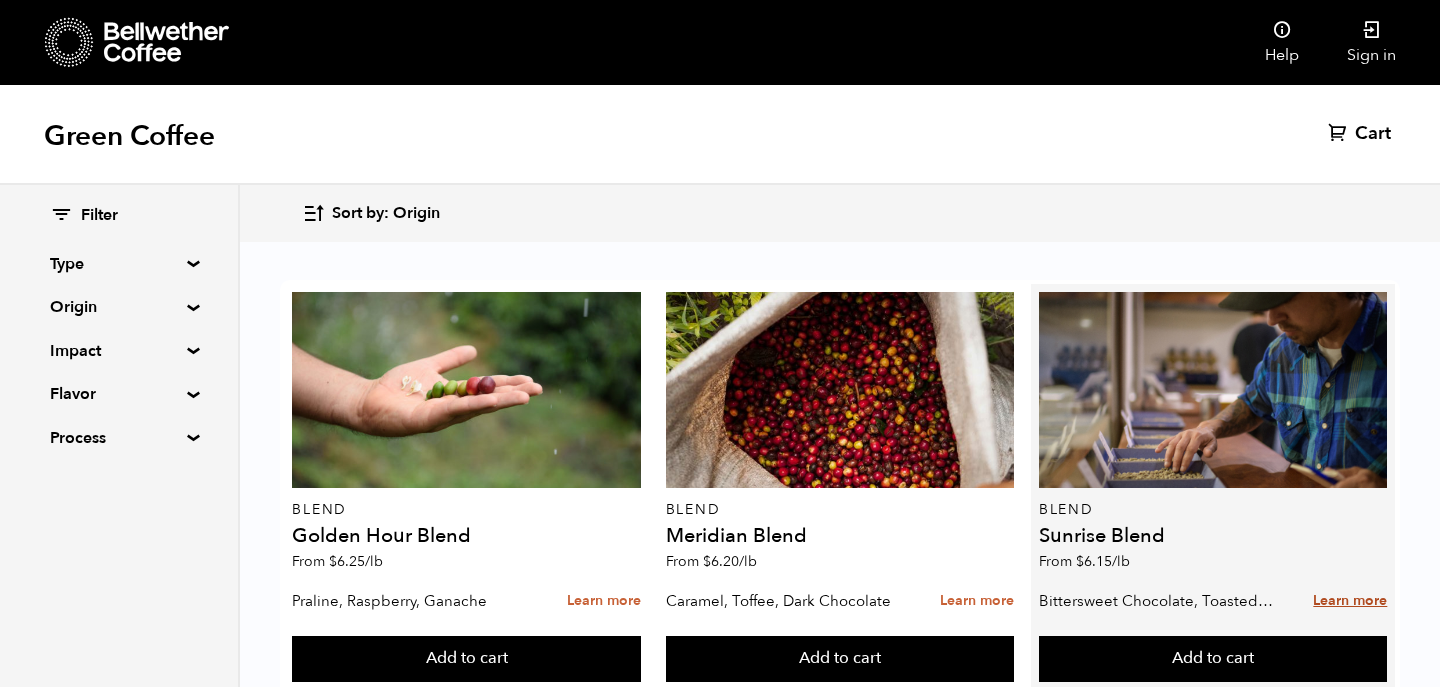 click on "Learn more" 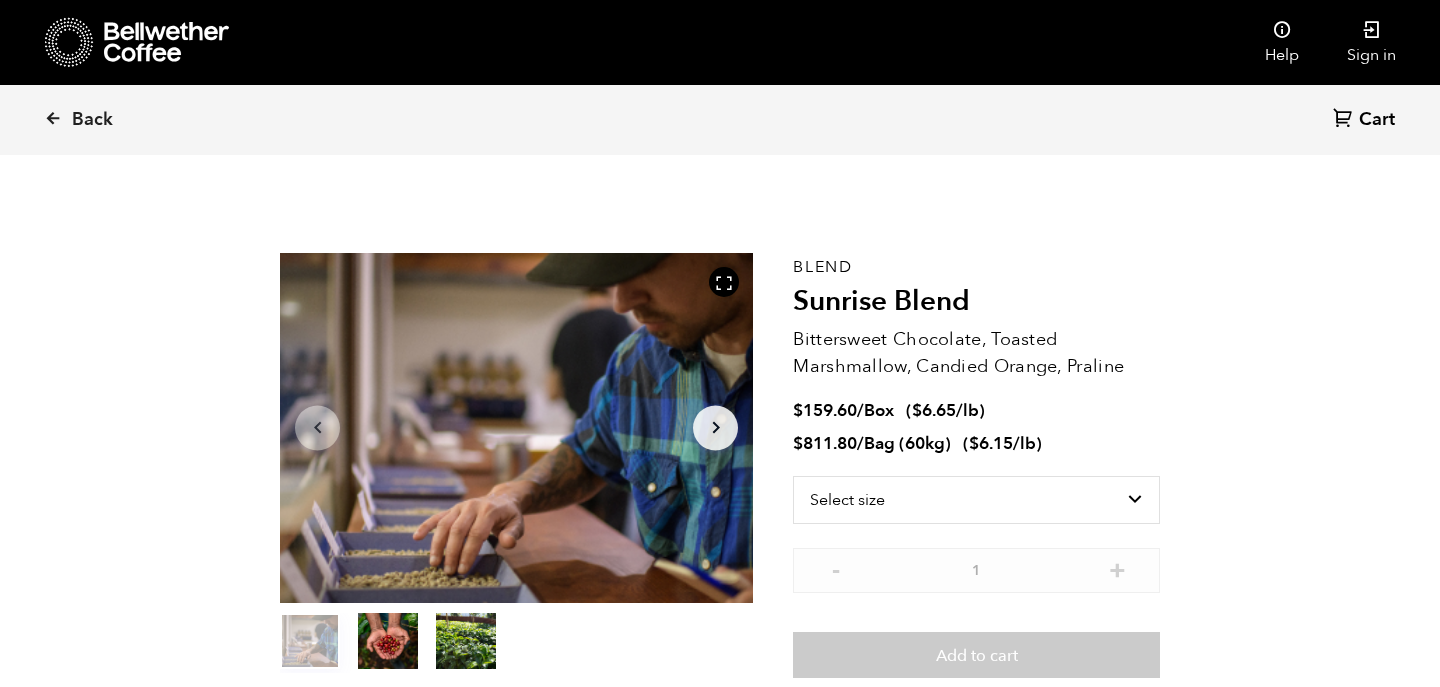 scroll, scrollTop: 0, scrollLeft: 0, axis: both 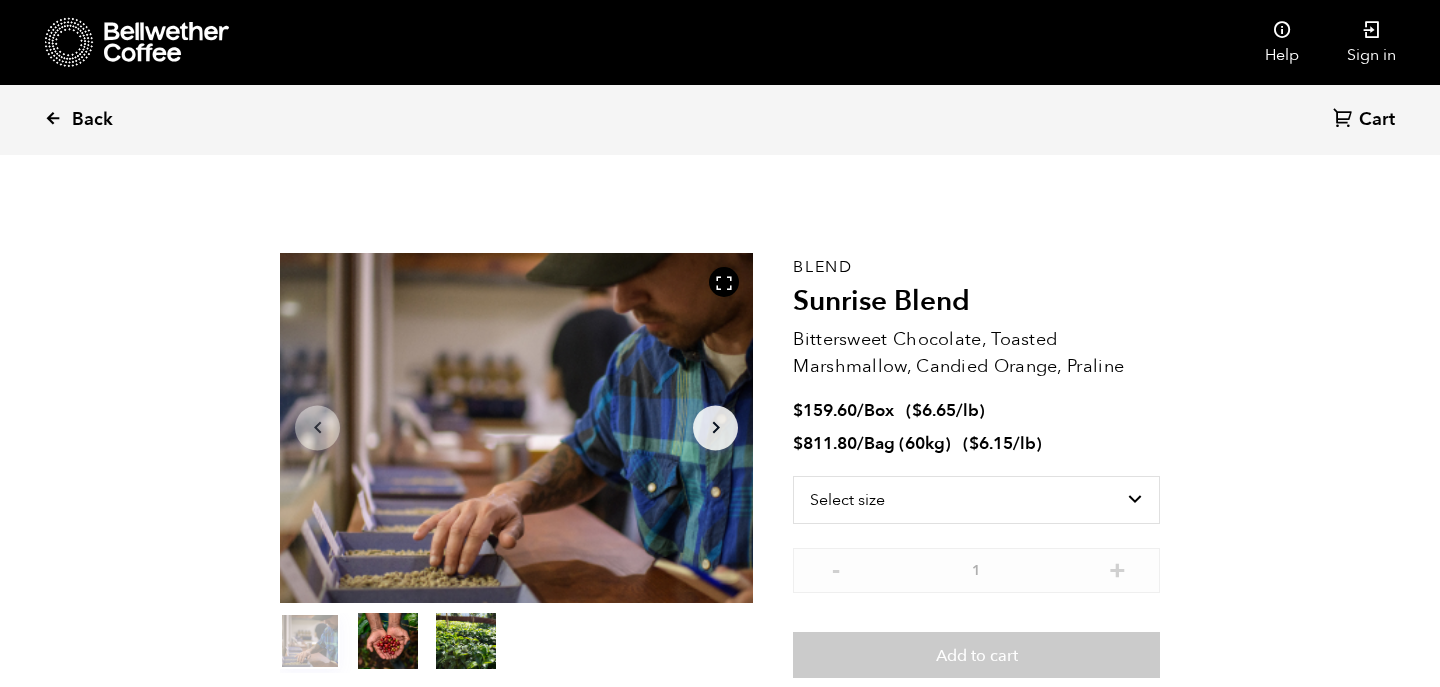 click on "Back" at bounding box center [92, 120] 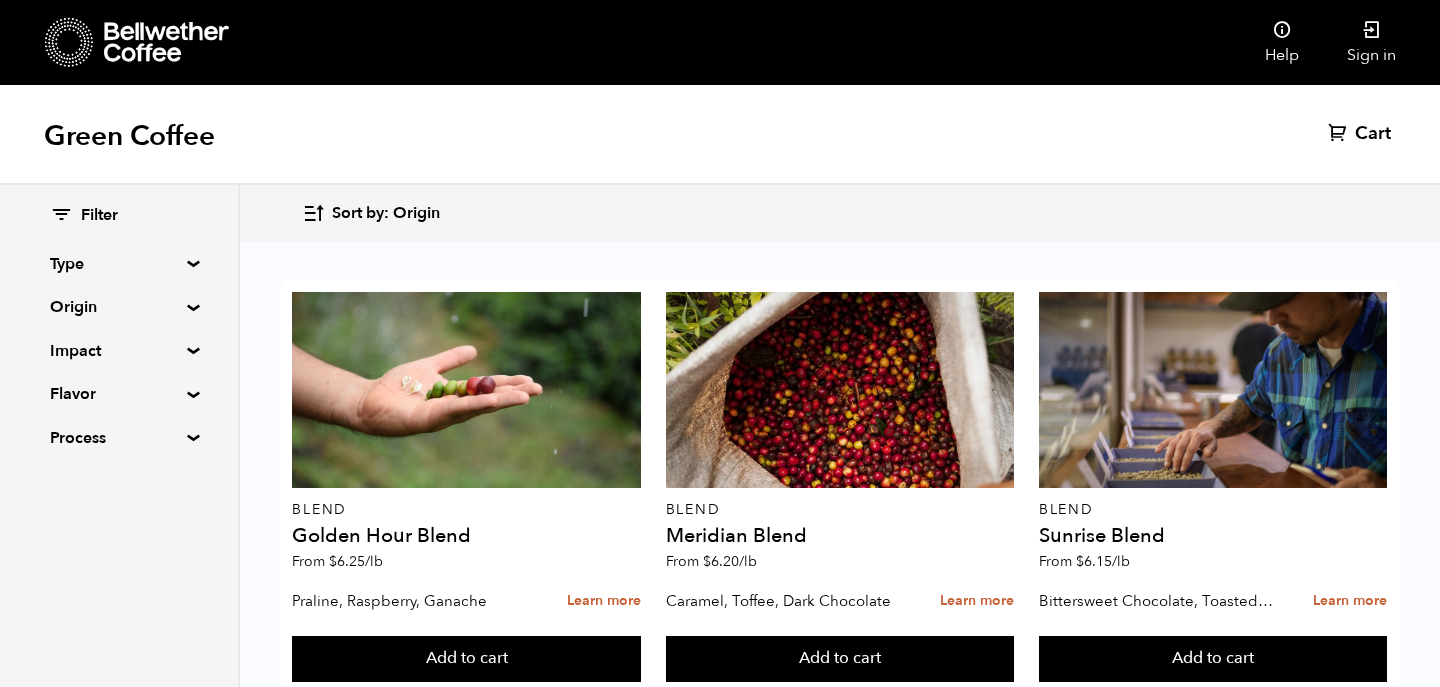 scroll, scrollTop: 44, scrollLeft: 0, axis: vertical 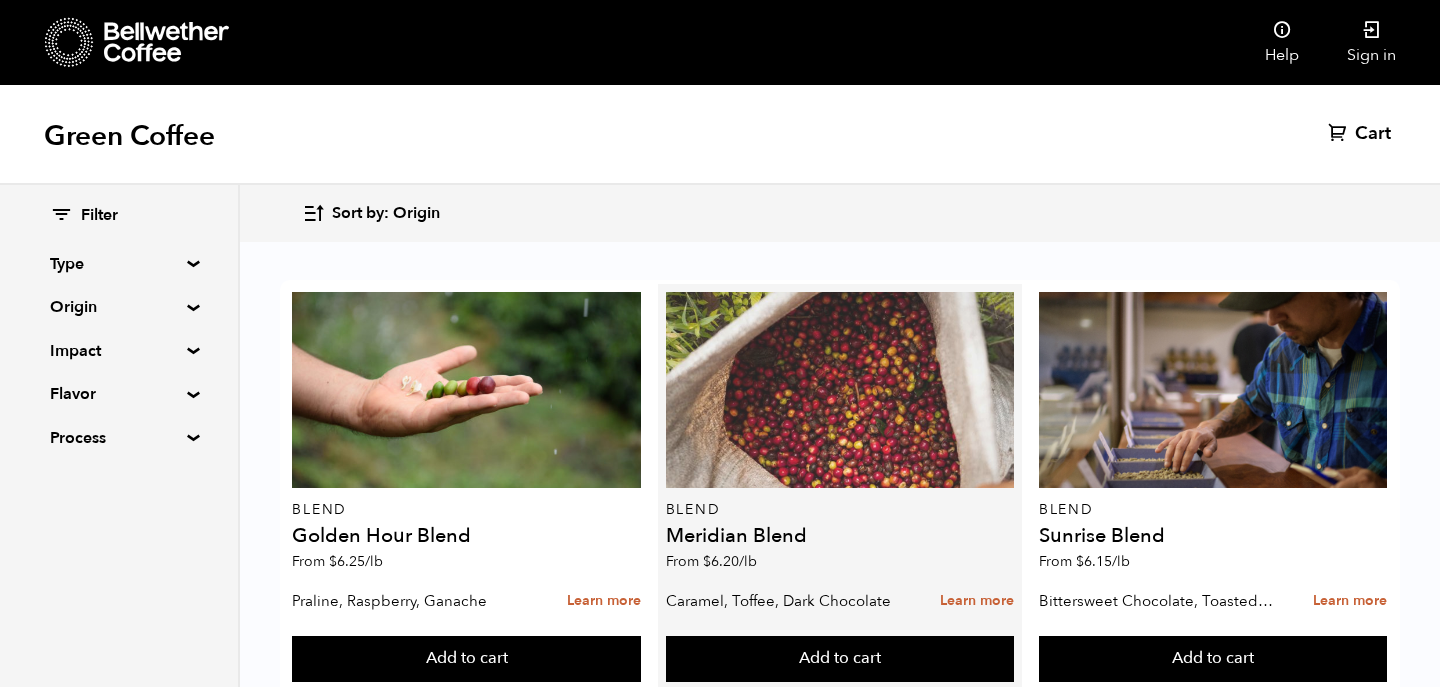 click at bounding box center (840, 390) 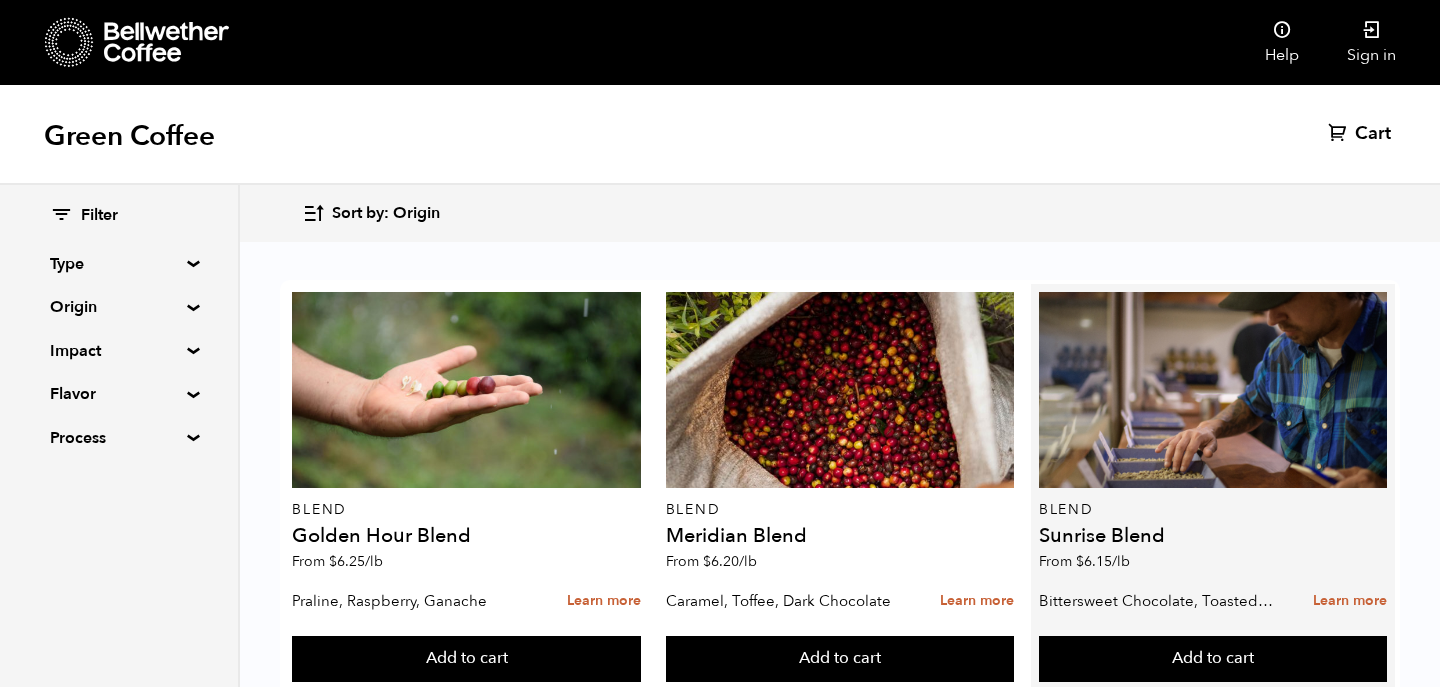 scroll, scrollTop: 29, scrollLeft: 0, axis: vertical 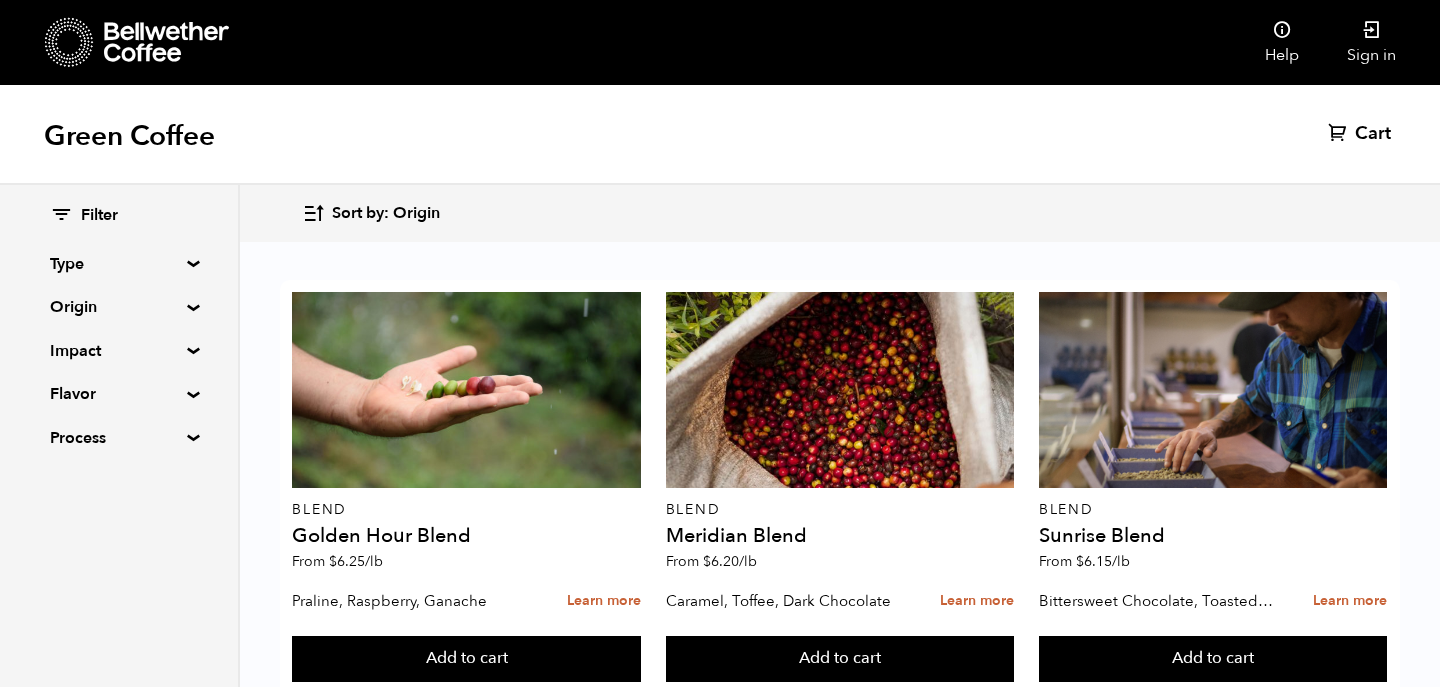 click on "Origin" at bounding box center (119, 307) 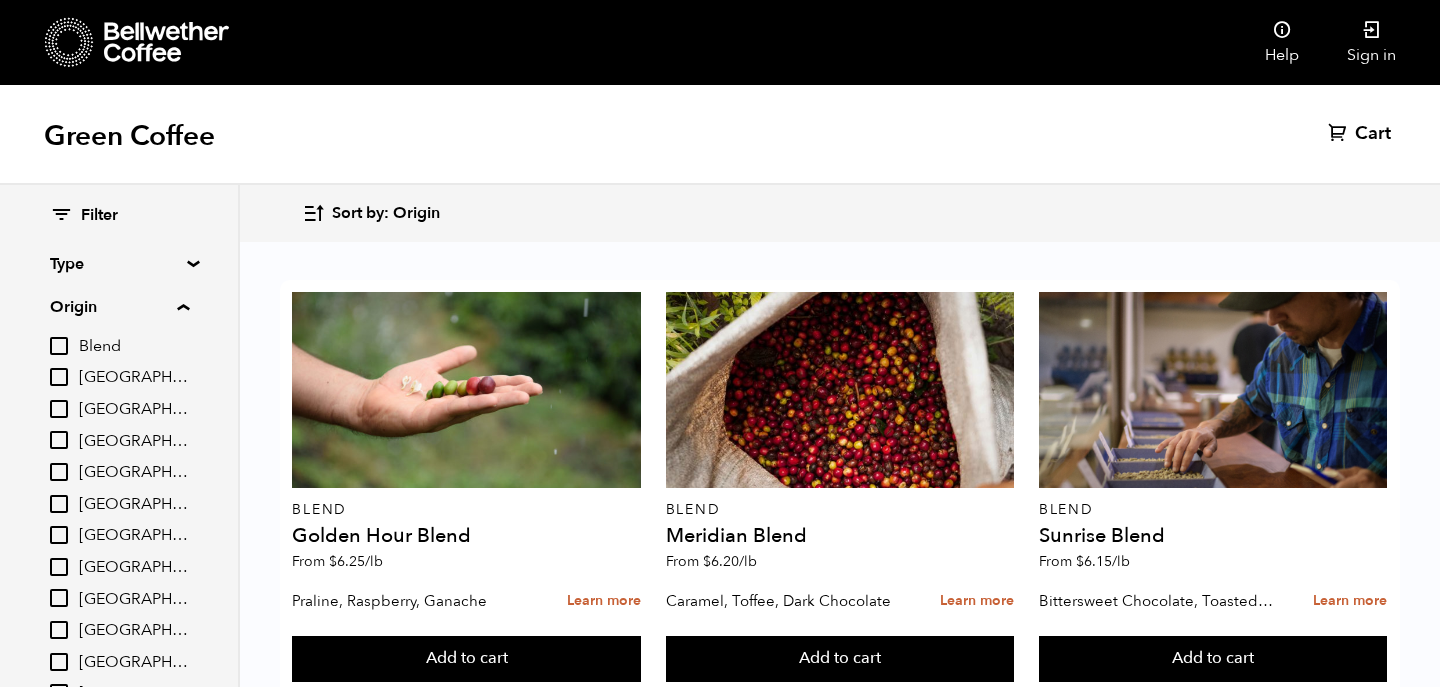 click on "Green Coffee     Cart   (0)" at bounding box center (720, 135) 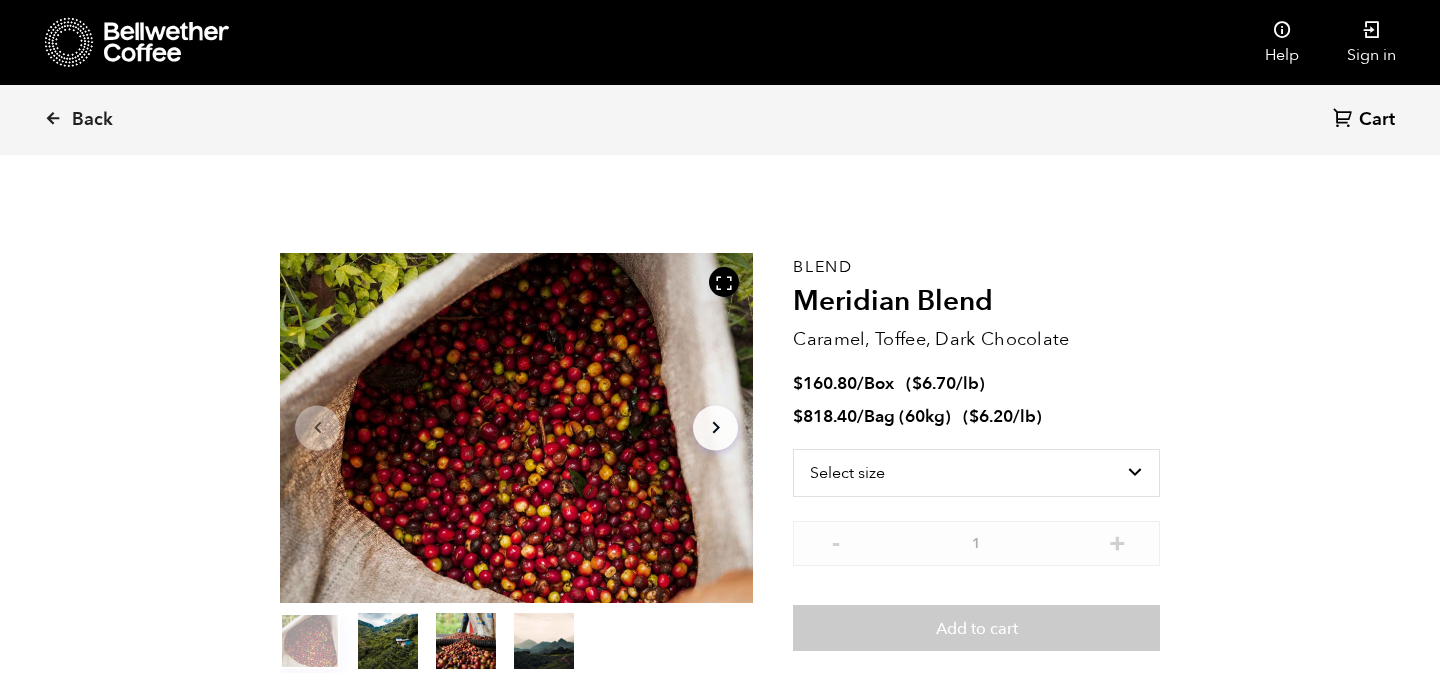 scroll, scrollTop: 0, scrollLeft: 0, axis: both 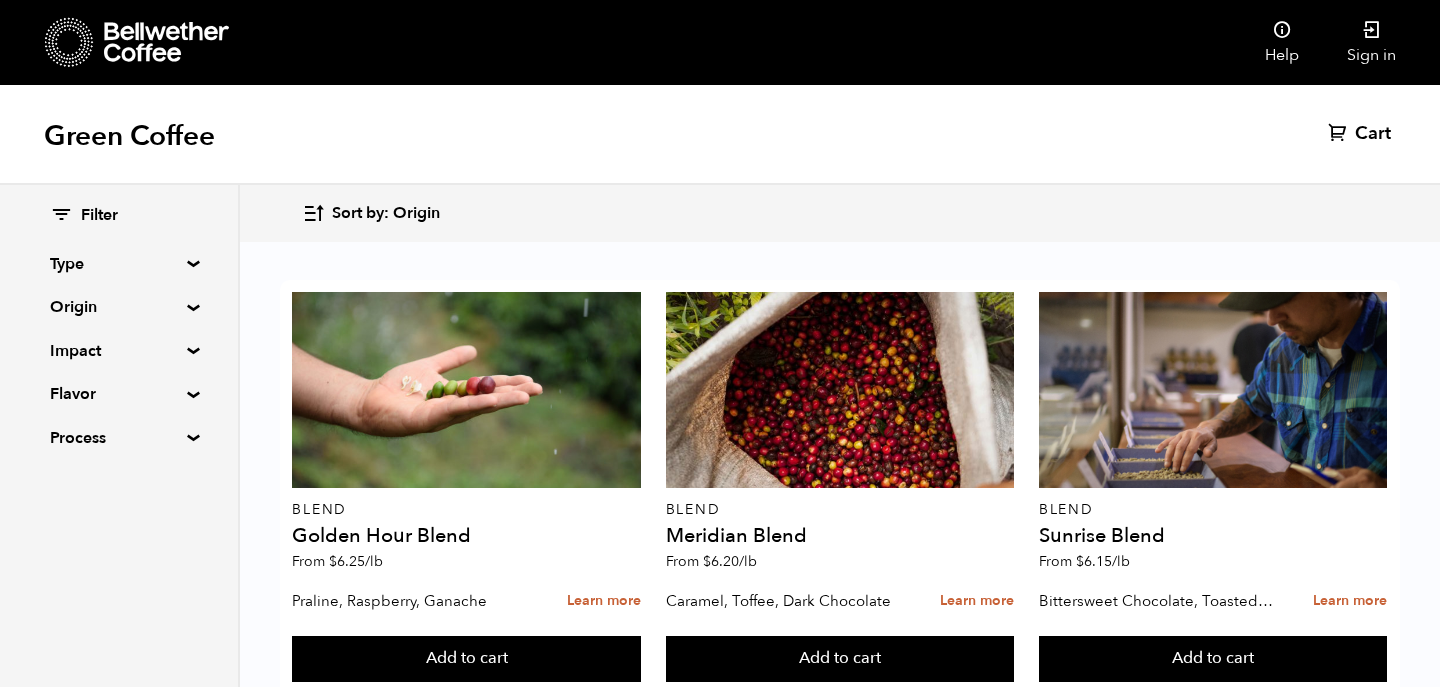click on "Origin" at bounding box center (119, 307) 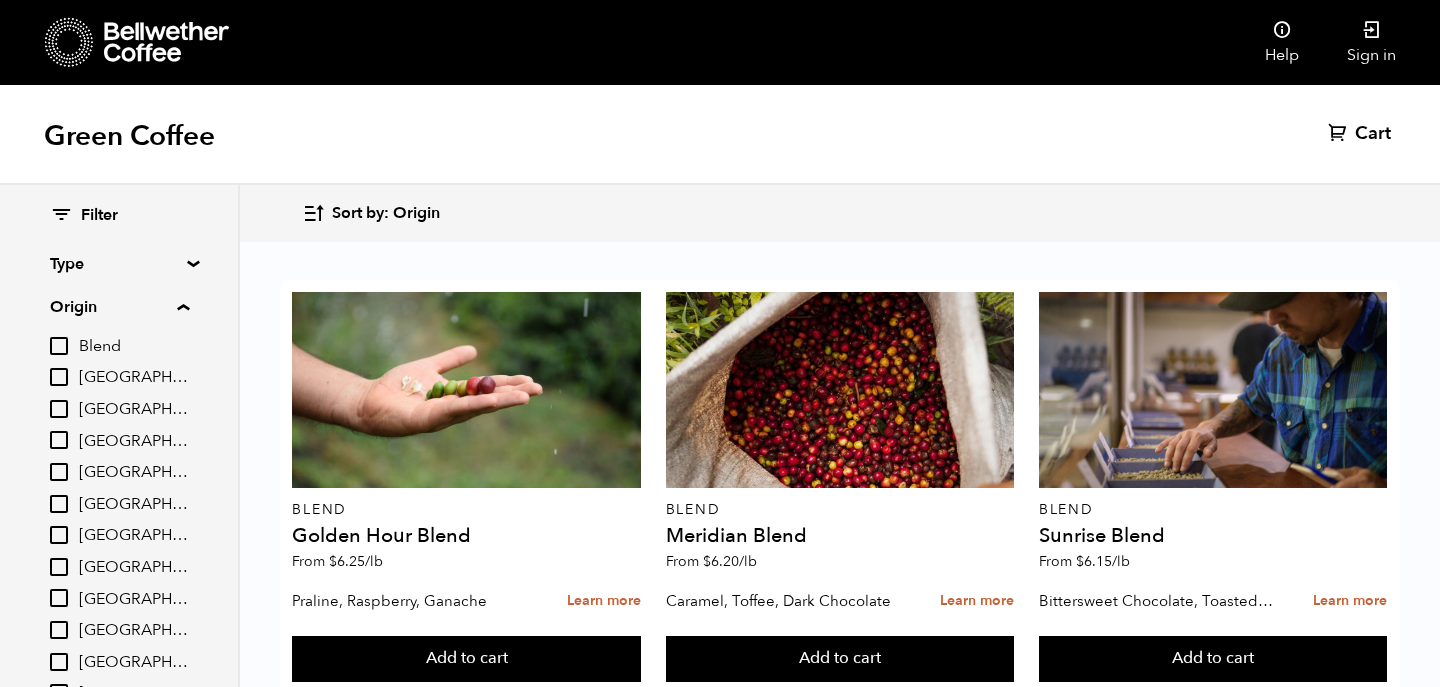 click on "Type" at bounding box center [119, 264] 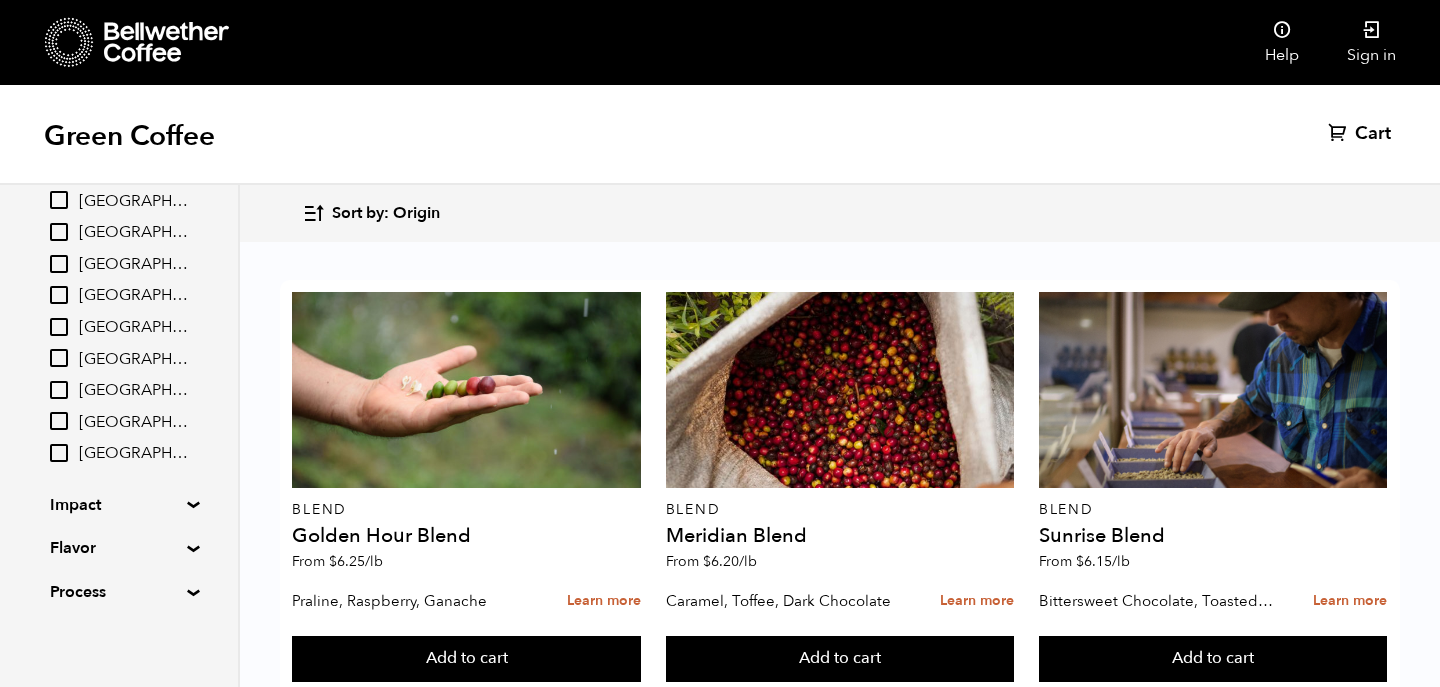 scroll, scrollTop: 419, scrollLeft: 0, axis: vertical 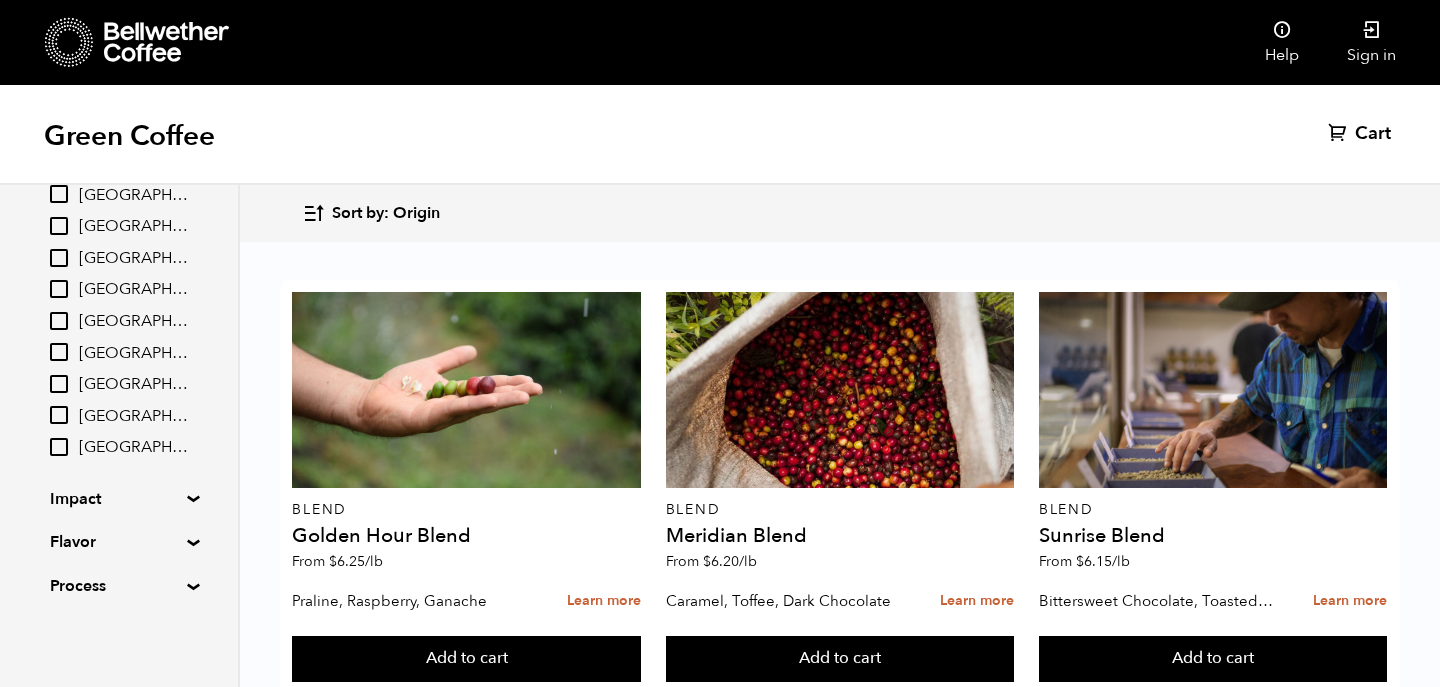 click on "Impact" at bounding box center [119, 499] 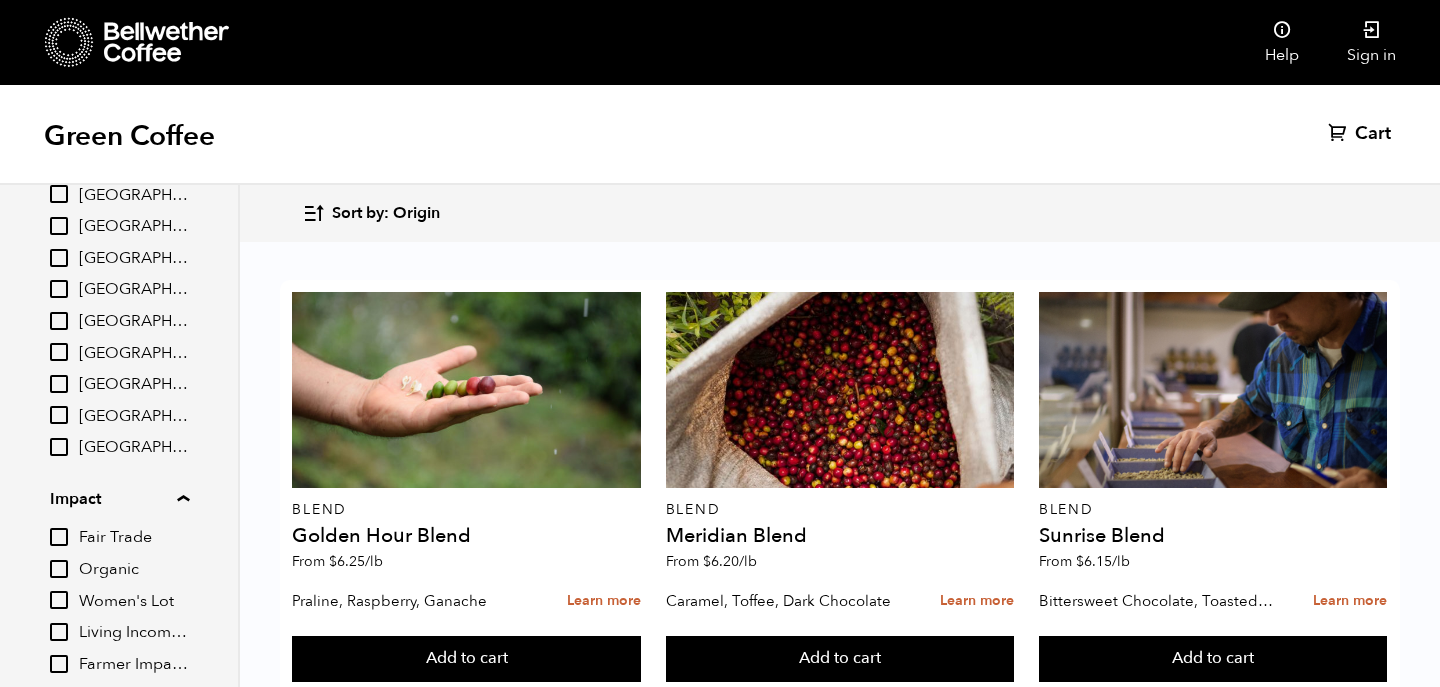 click on "Organic" at bounding box center [59, 569] 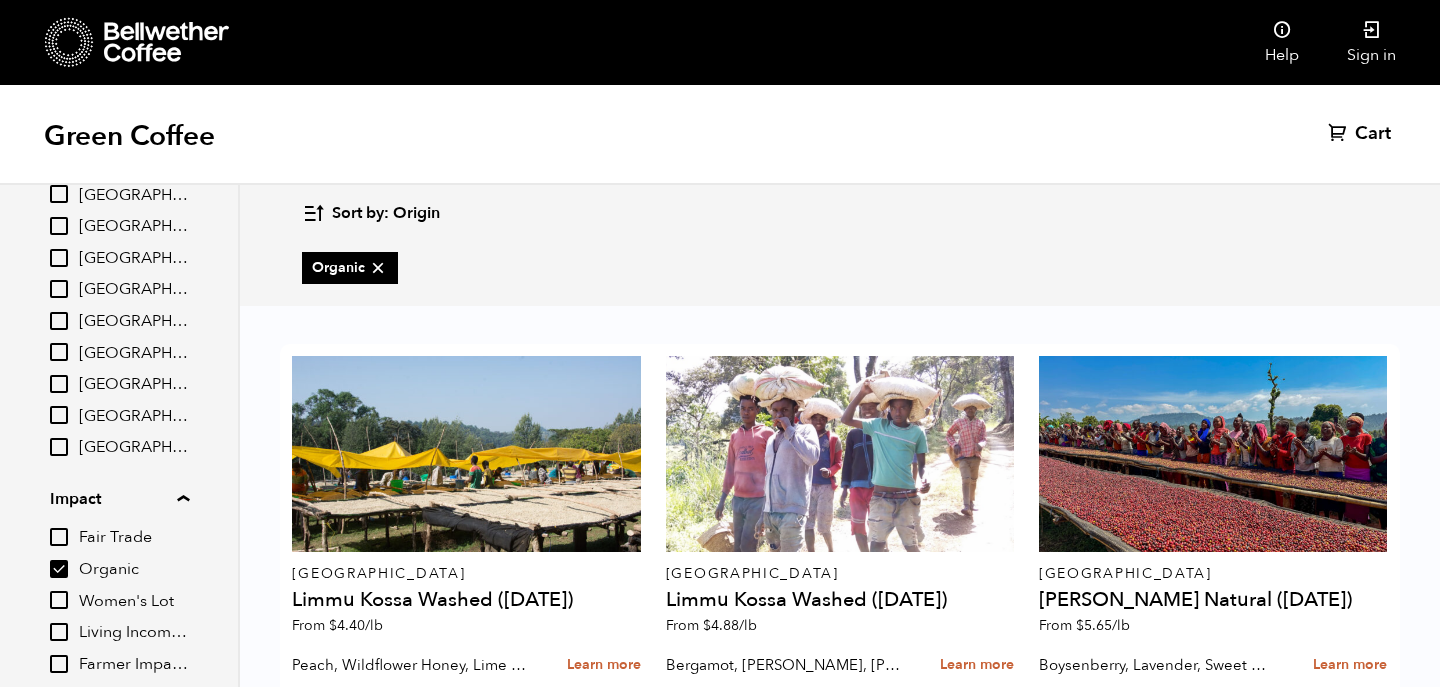 scroll, scrollTop: 508, scrollLeft: 0, axis: vertical 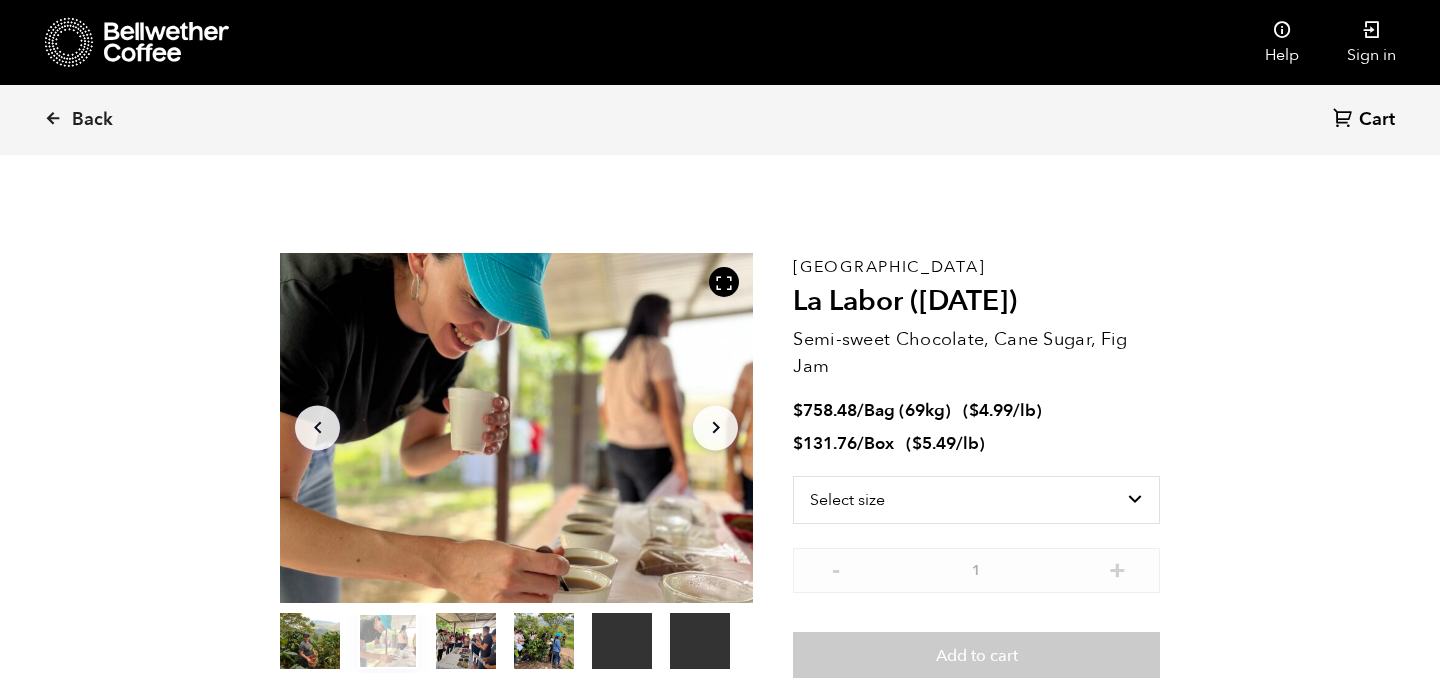 click on "Arrow Right" 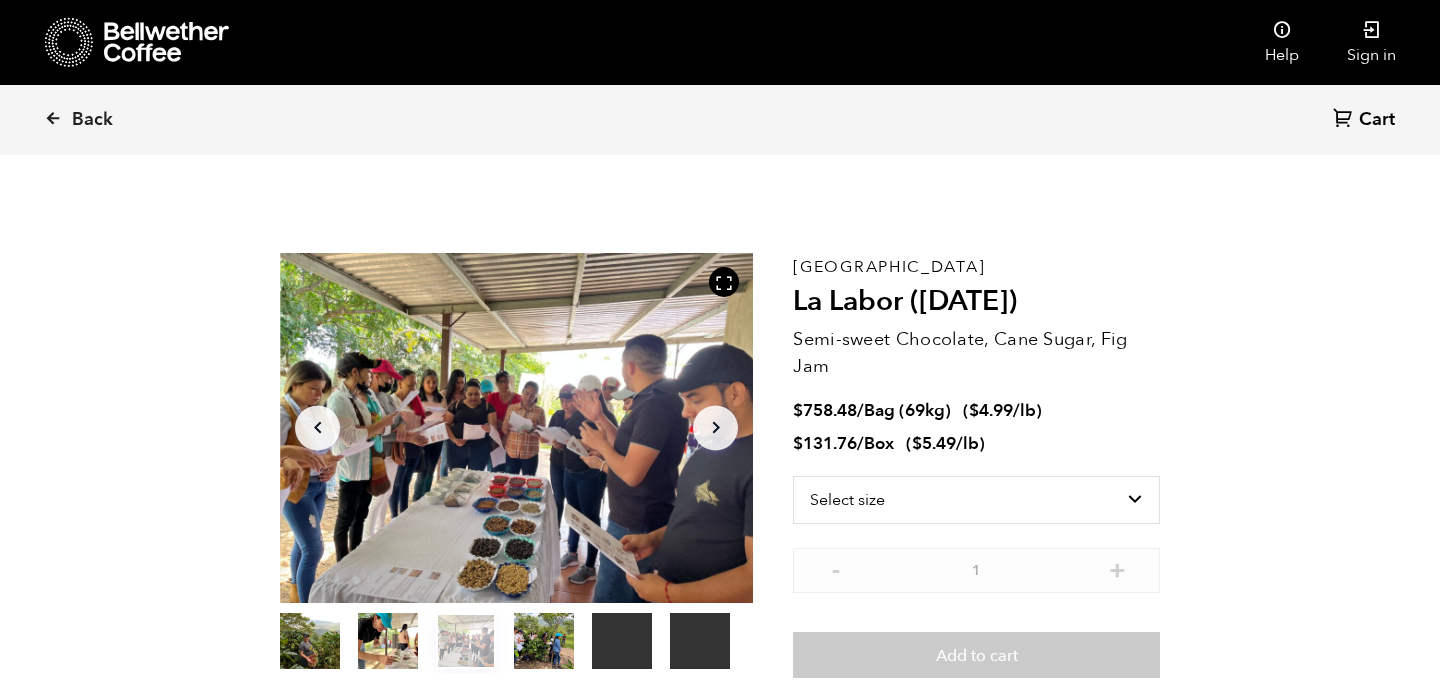 click on "Arrow Right" 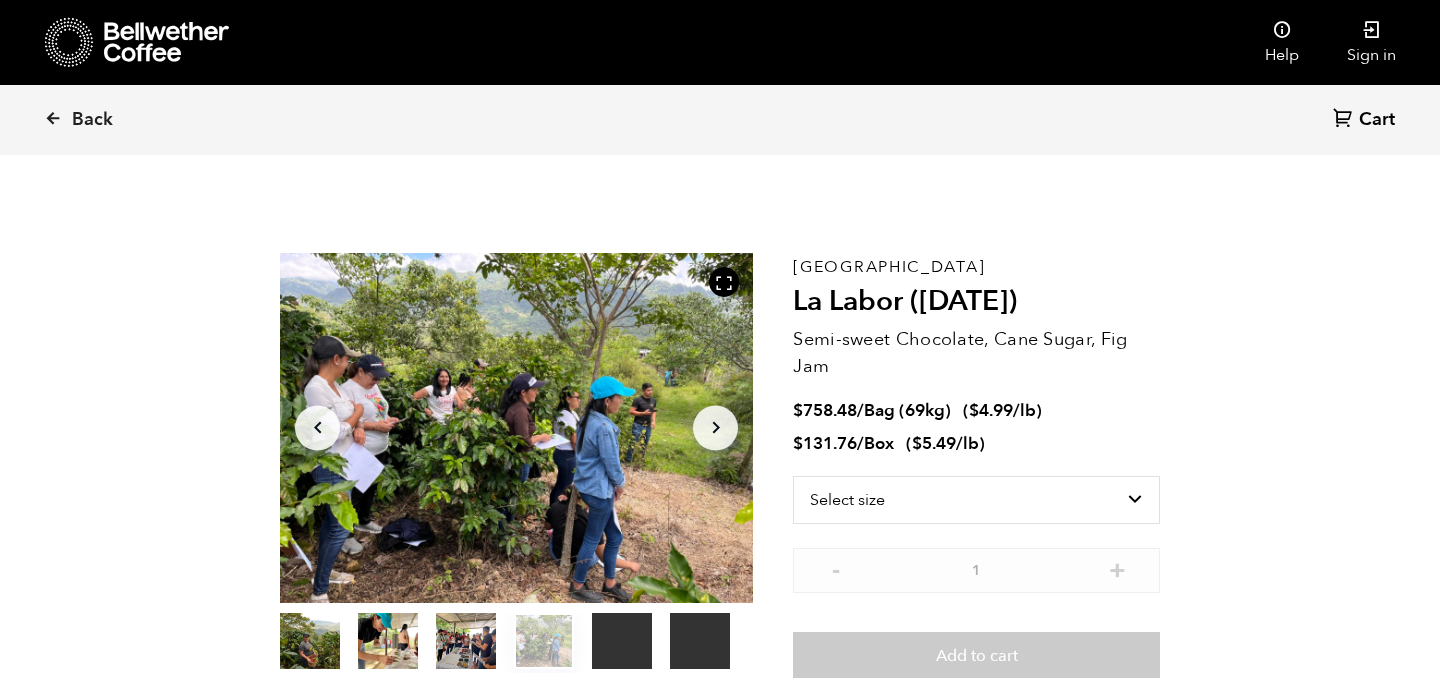 click on "Arrow Right" 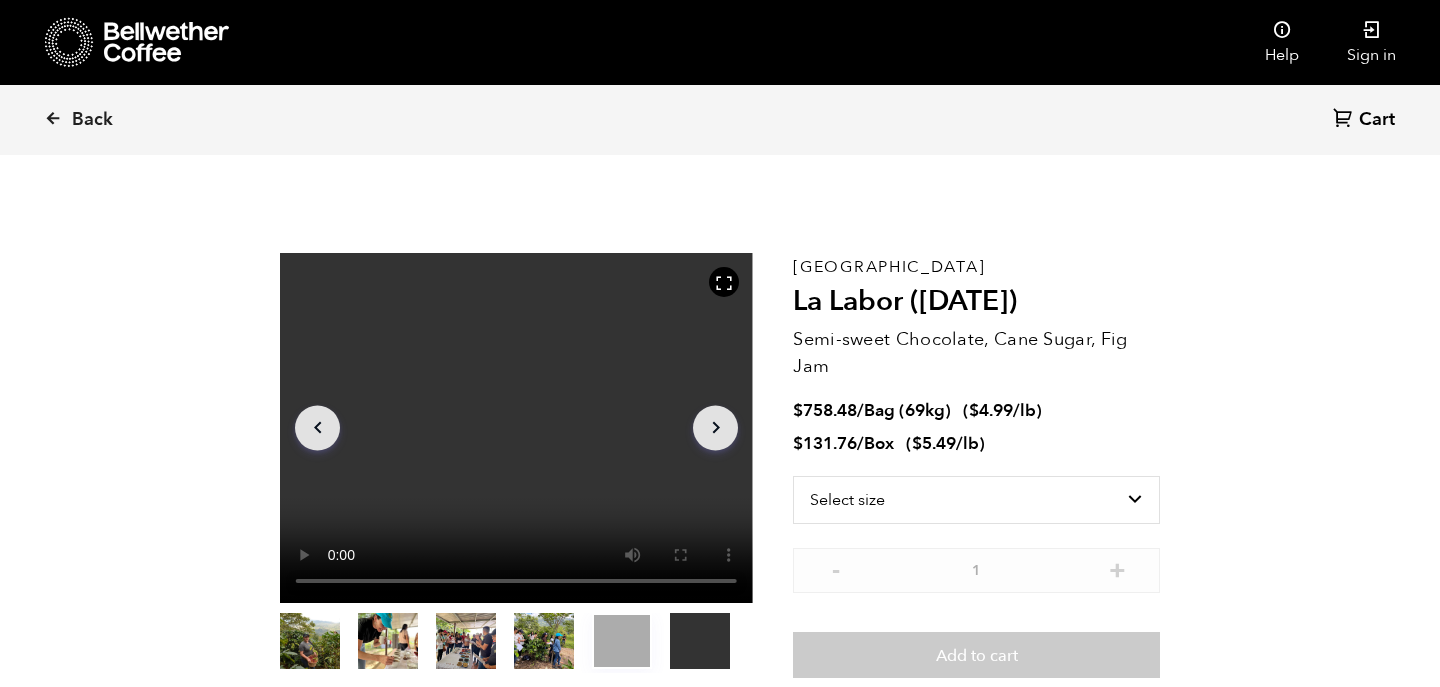 click on "Arrow Right" 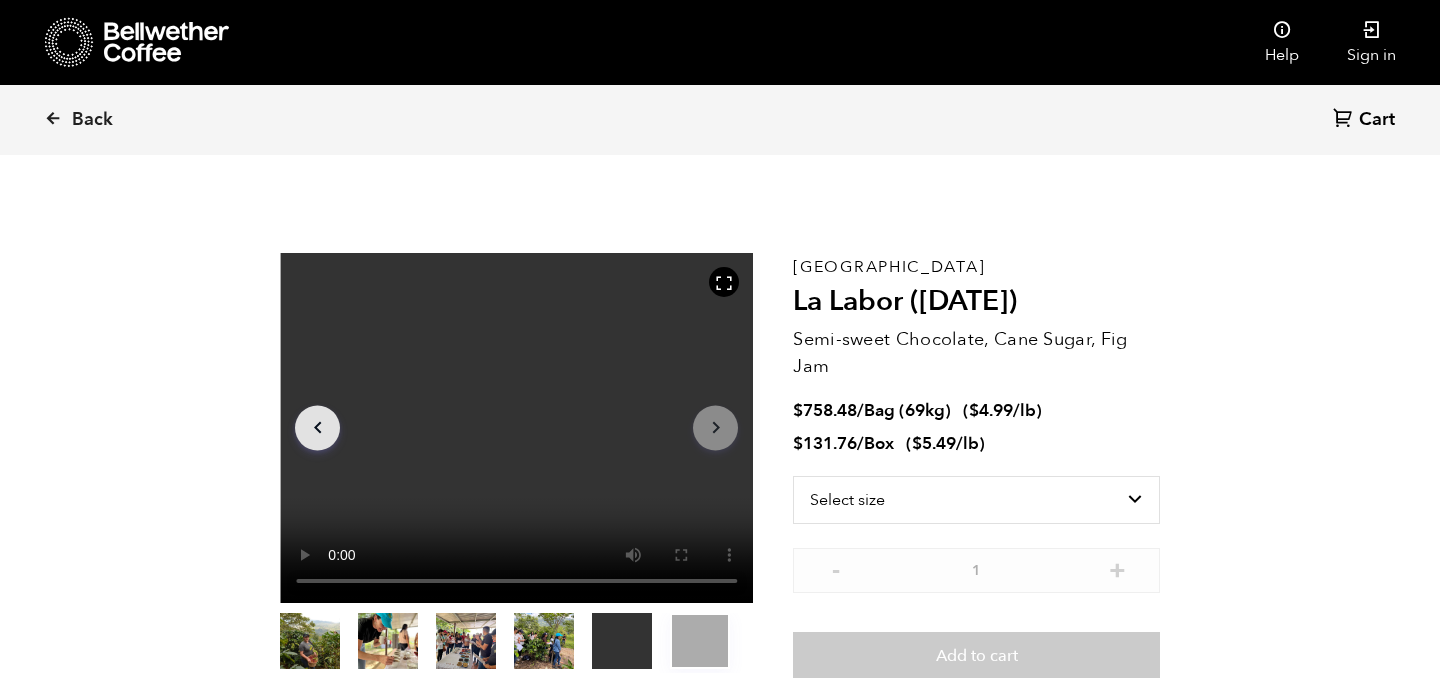 click on "Arrow Right" 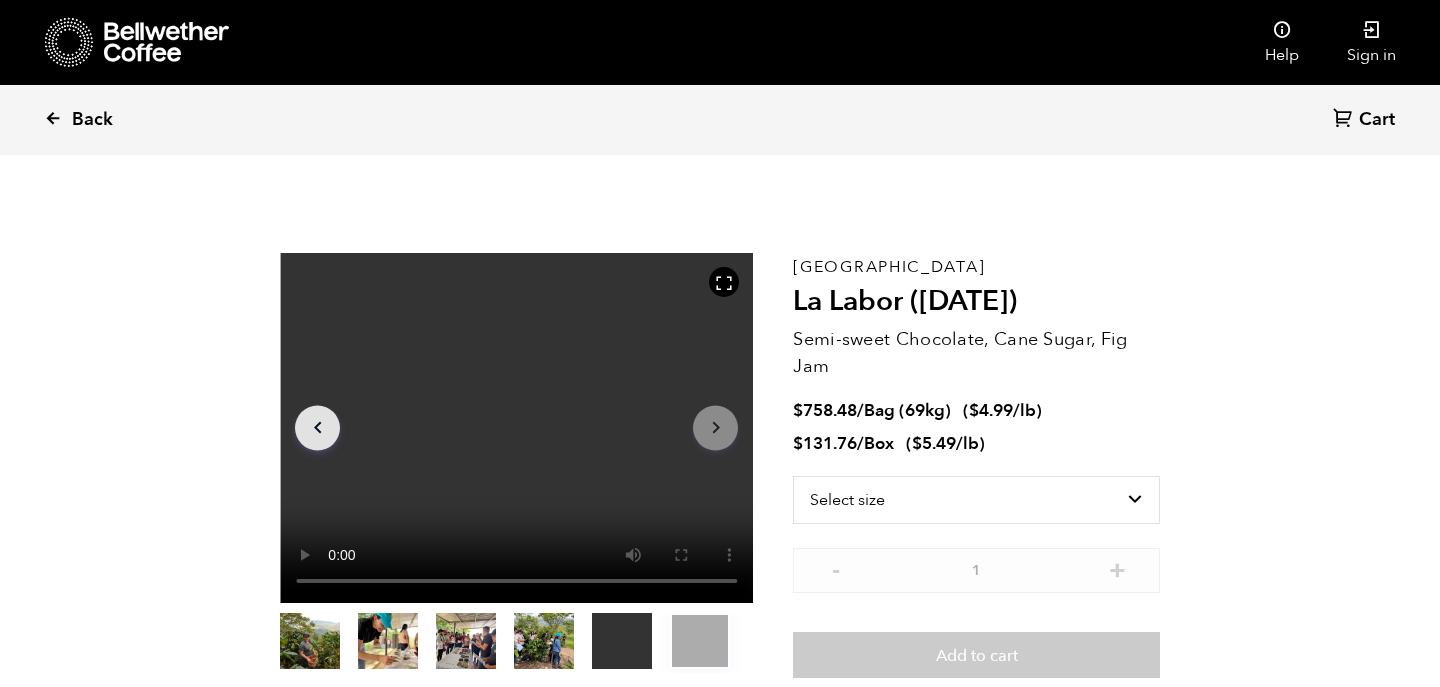 click on "Back" at bounding box center (92, 120) 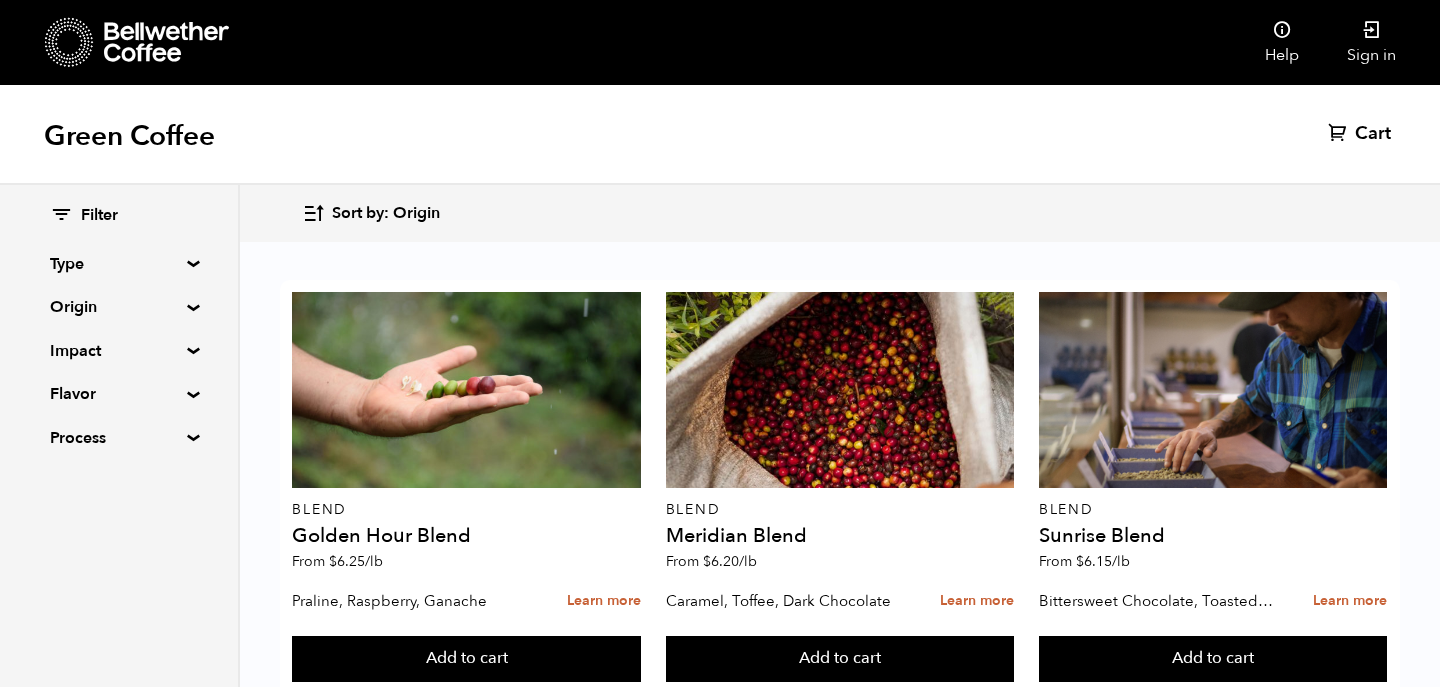 scroll, scrollTop: 531, scrollLeft: 0, axis: vertical 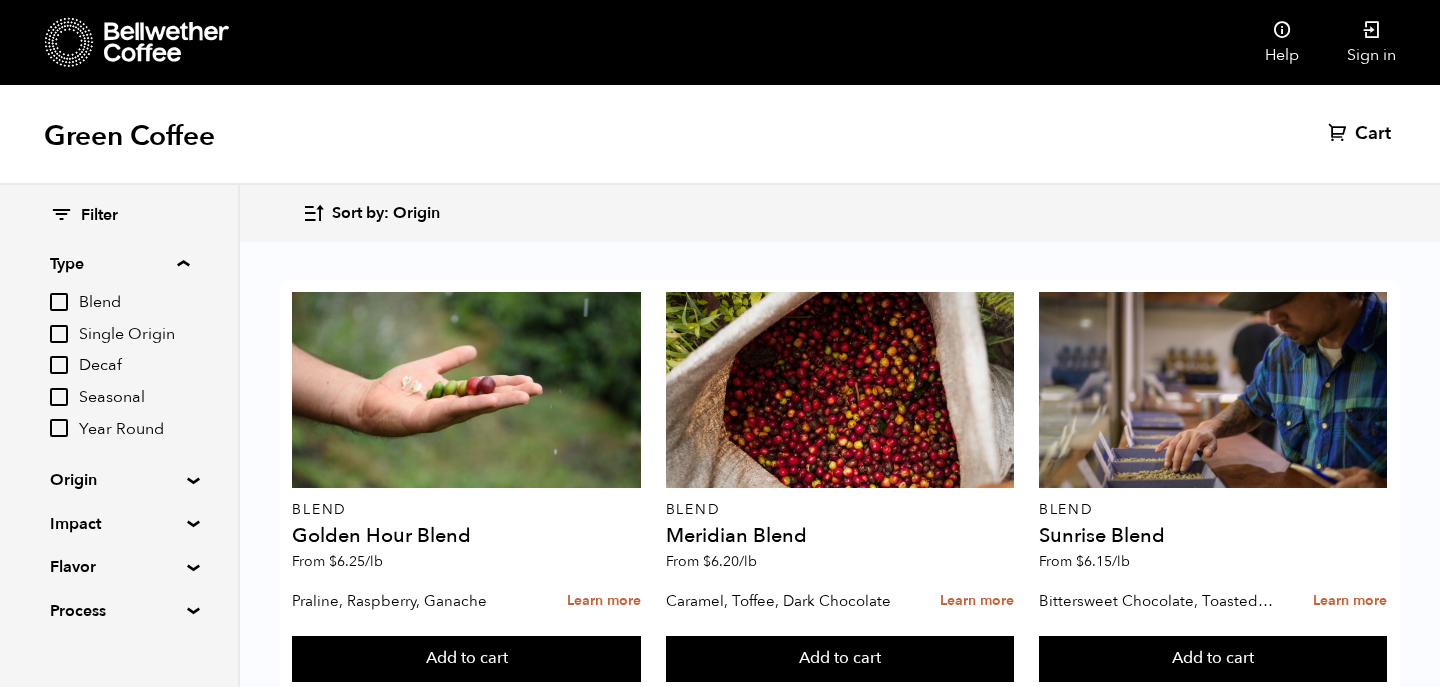 click on "Green Coffee     Cart   (0)" at bounding box center (720, 135) 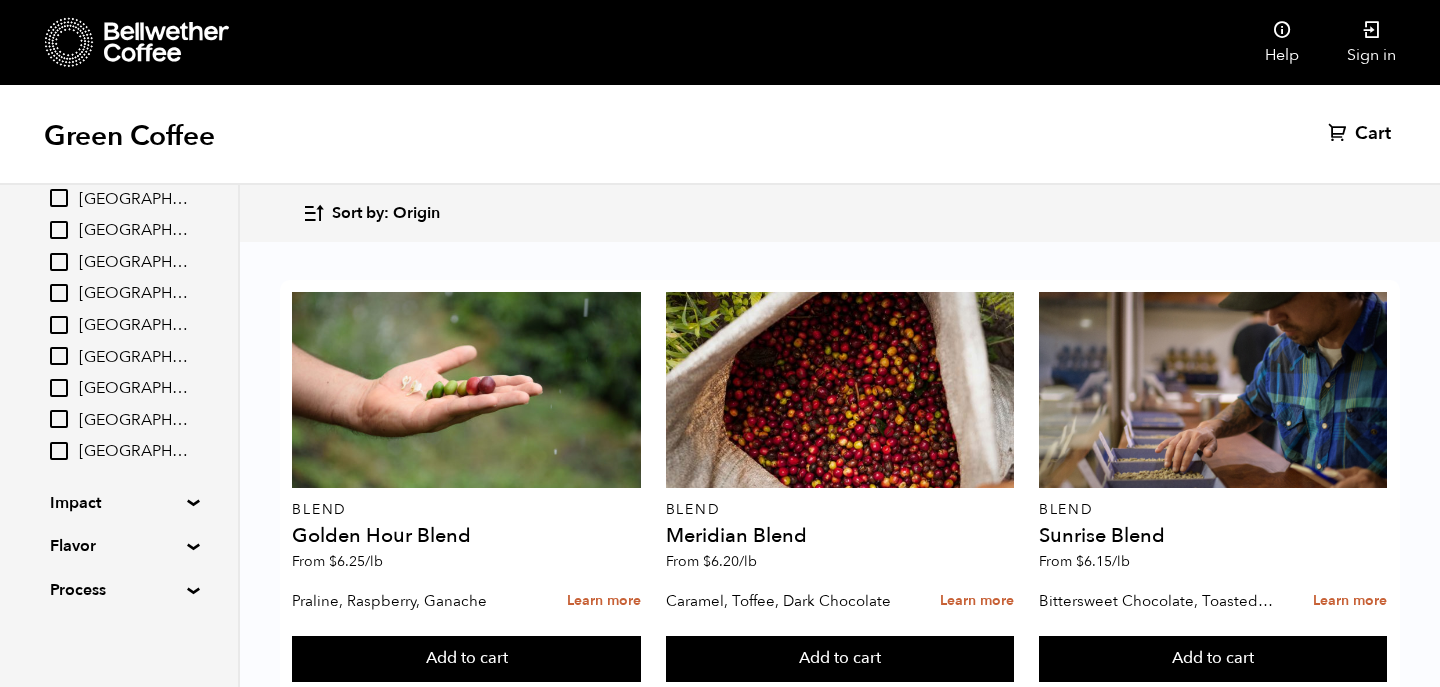 scroll, scrollTop: 419, scrollLeft: 0, axis: vertical 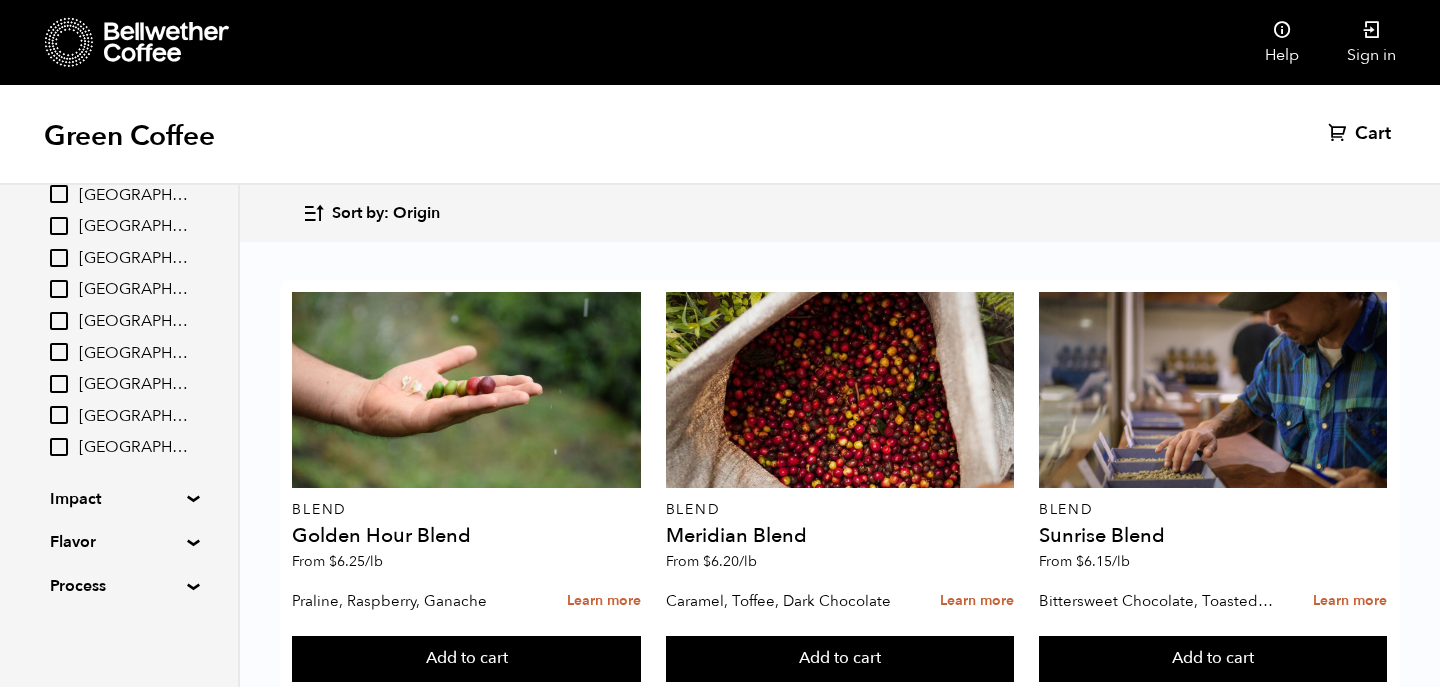 click on "Filter   Type       Blend   Single Origin   Decaf   Seasonal   Year Round Origin       Blend   [GEOGRAPHIC_DATA]   [GEOGRAPHIC_DATA]   [GEOGRAPHIC_DATA]   [GEOGRAPHIC_DATA]   [GEOGRAPHIC_DATA]   [GEOGRAPHIC_DATA]   [GEOGRAPHIC_DATA]   [GEOGRAPHIC_DATA]   [GEOGRAPHIC_DATA]   [GEOGRAPHIC_DATA]   [GEOGRAPHIC_DATA] Impact       Fair Trade   Organic   Women's Lot   Living Income Pricing   Farmer Impact Fund Flavor       Chocolate   Citrus Fruit   Floral   Fruity   Nutty   Sweet Process       Natural   Washed   Wet-hulled" at bounding box center [119, 192] 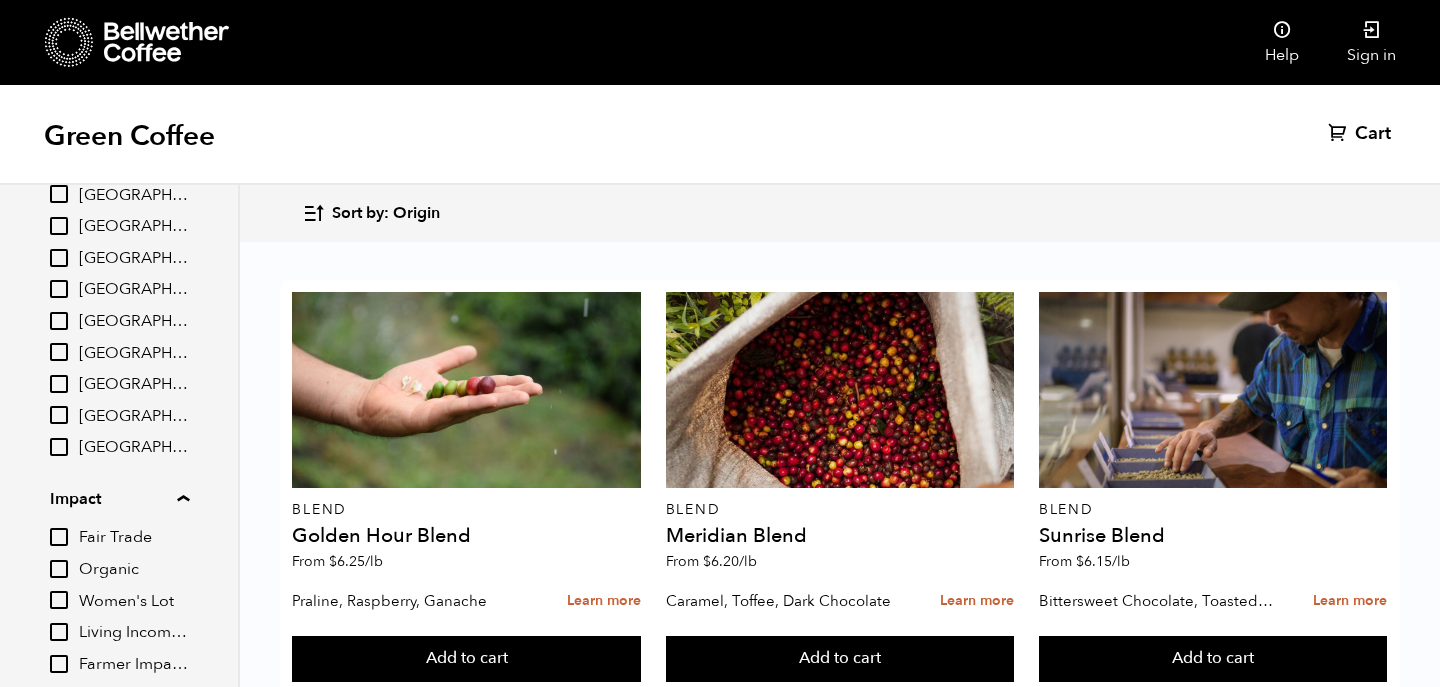 click on "Organic" at bounding box center [59, 569] 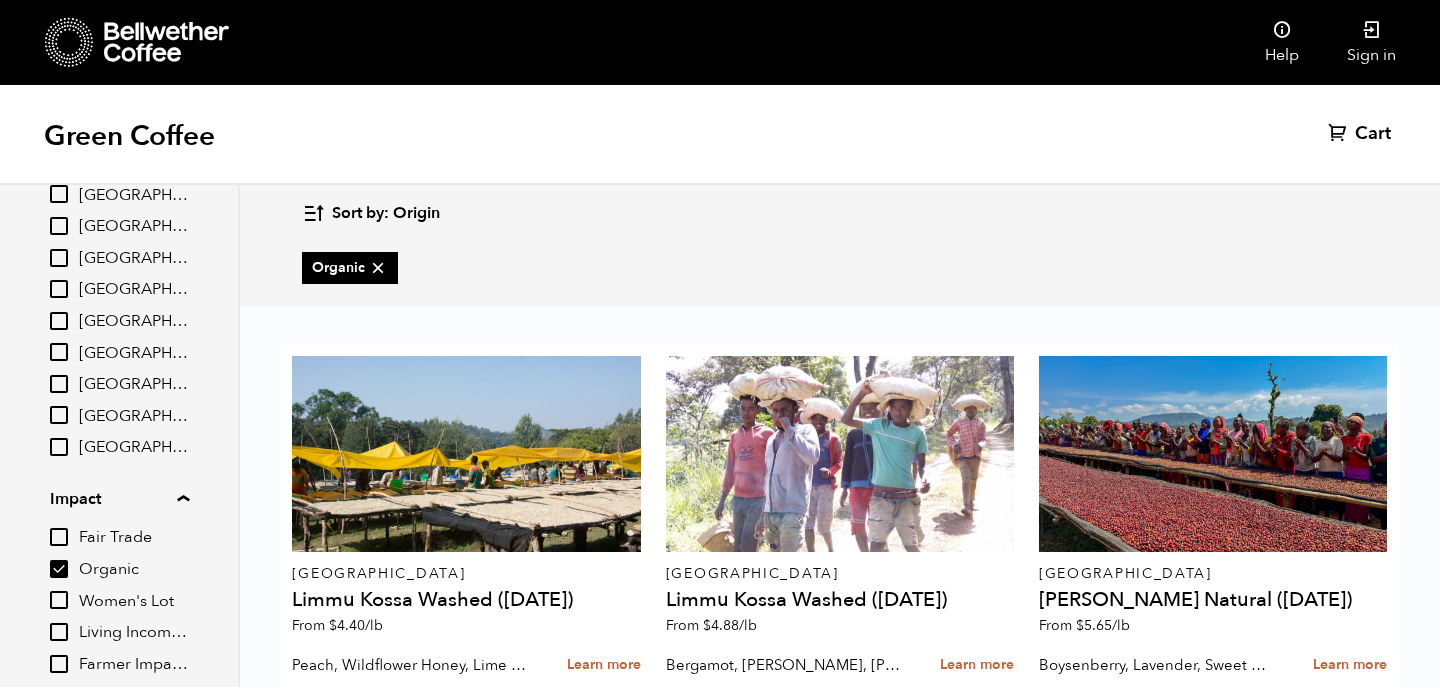 scroll, scrollTop: 435, scrollLeft: 0, axis: vertical 